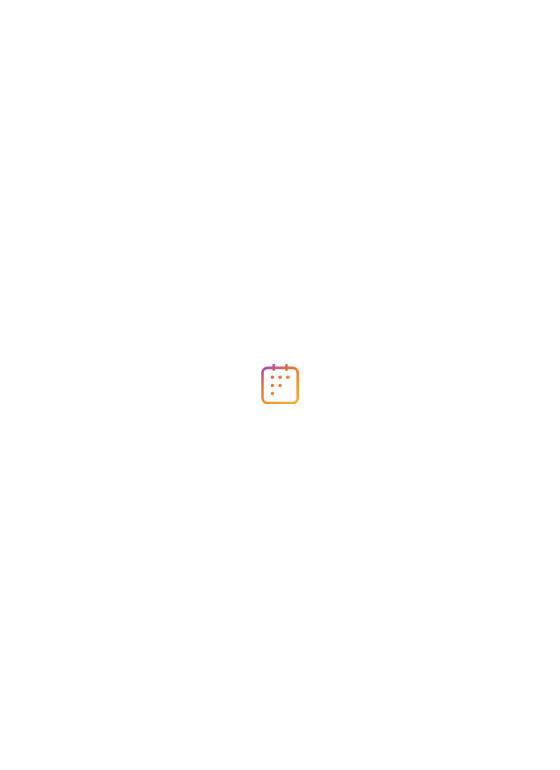 scroll, scrollTop: 0, scrollLeft: 0, axis: both 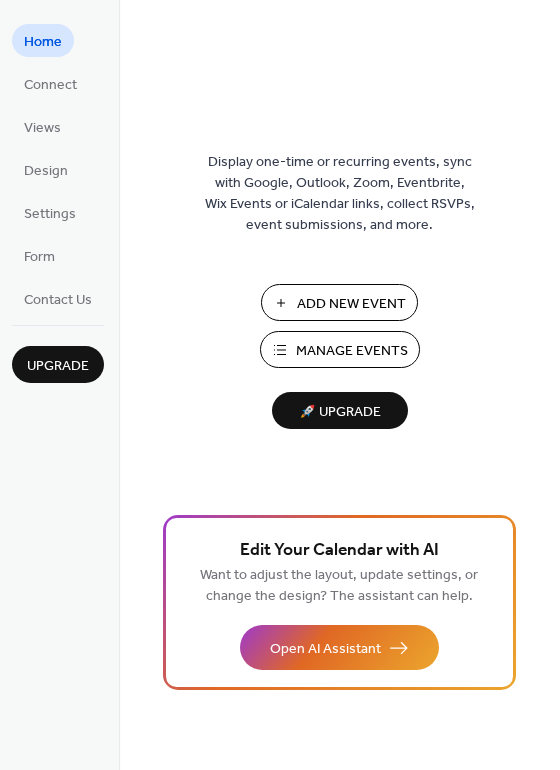 click on "Add New Event" at bounding box center (351, 304) 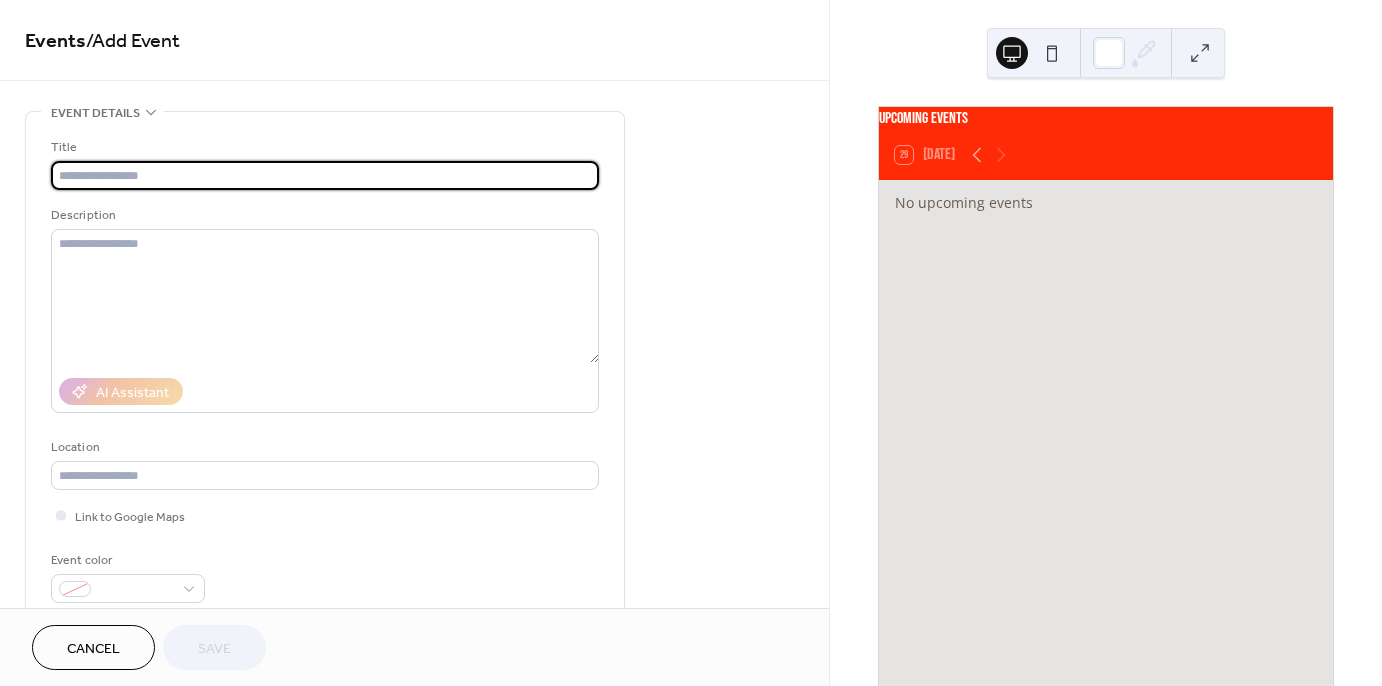 scroll, scrollTop: 0, scrollLeft: 0, axis: both 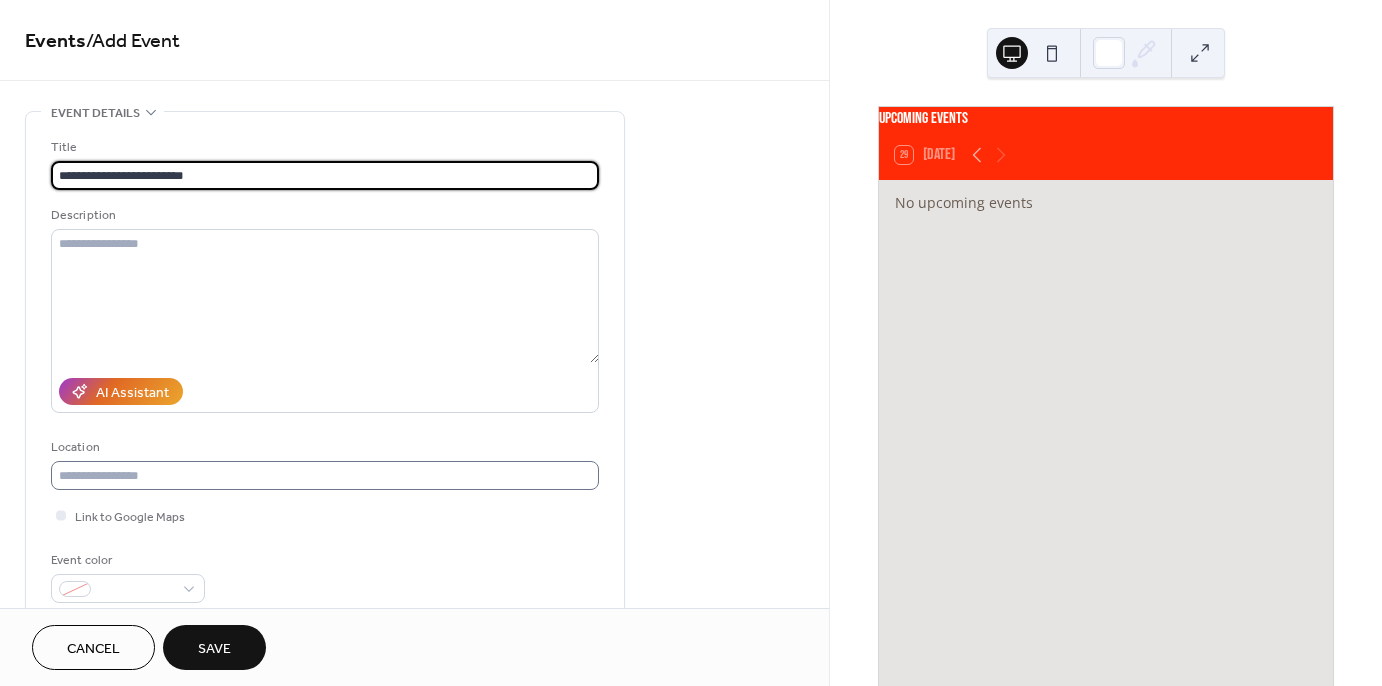 type on "**********" 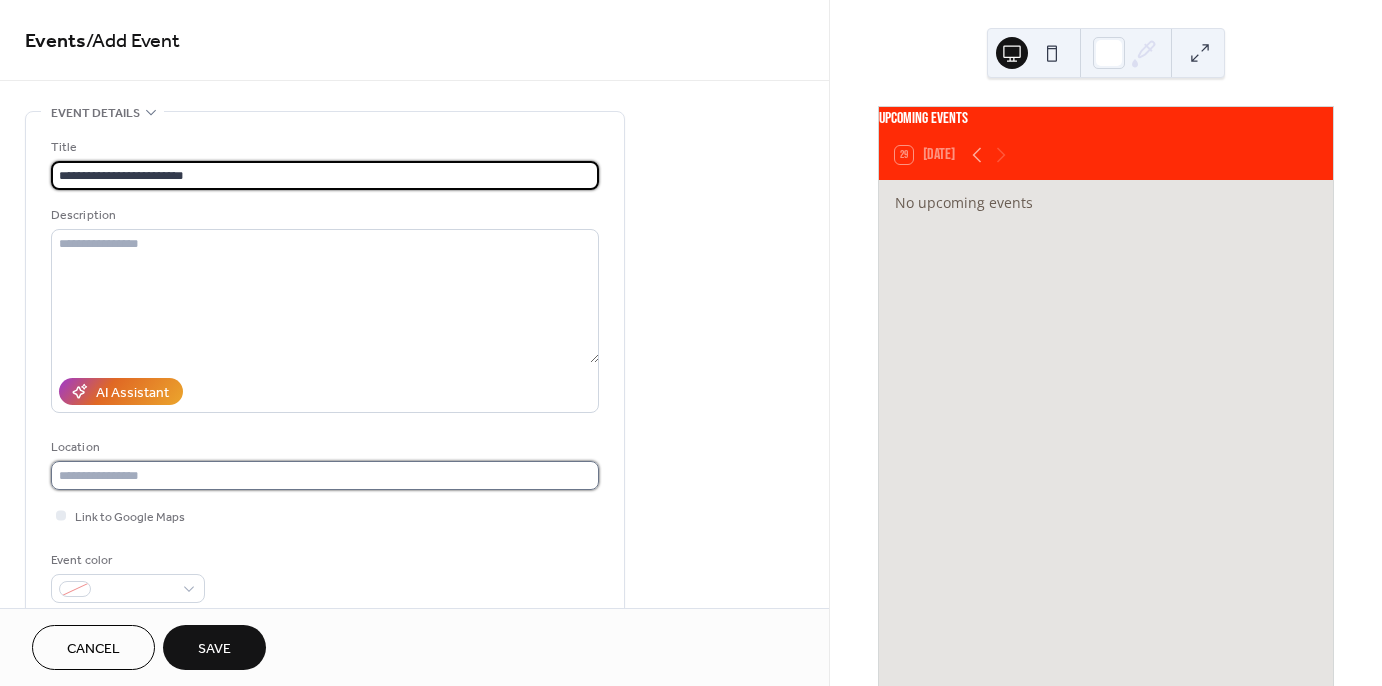 click at bounding box center [325, 475] 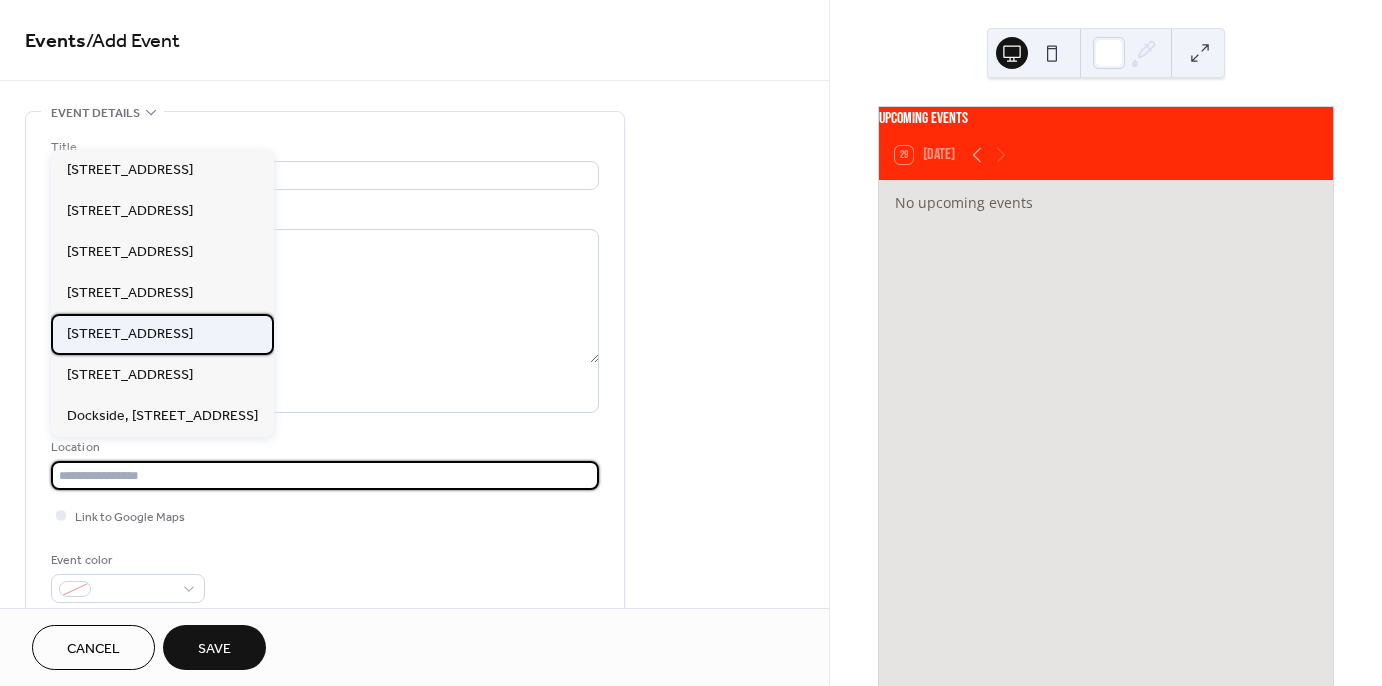 click on "[STREET_ADDRESS]" at bounding box center [130, 333] 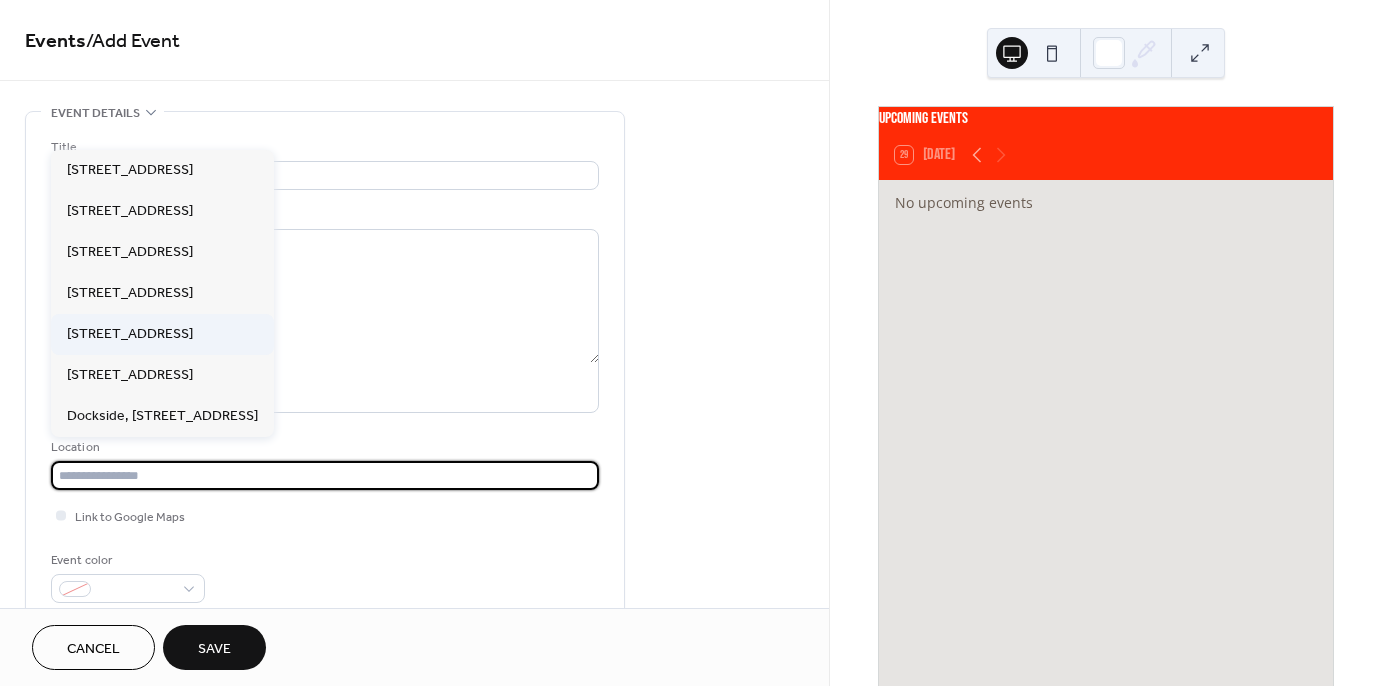 type on "**********" 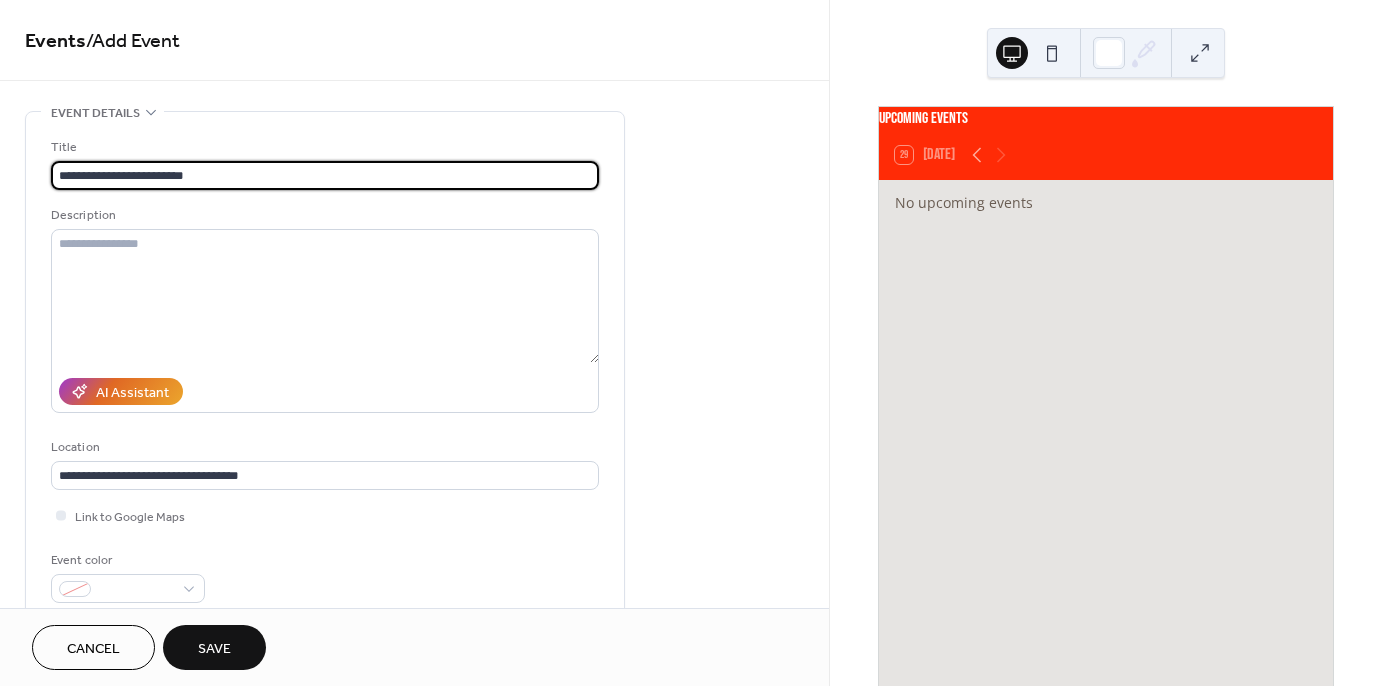 scroll, scrollTop: 1, scrollLeft: 0, axis: vertical 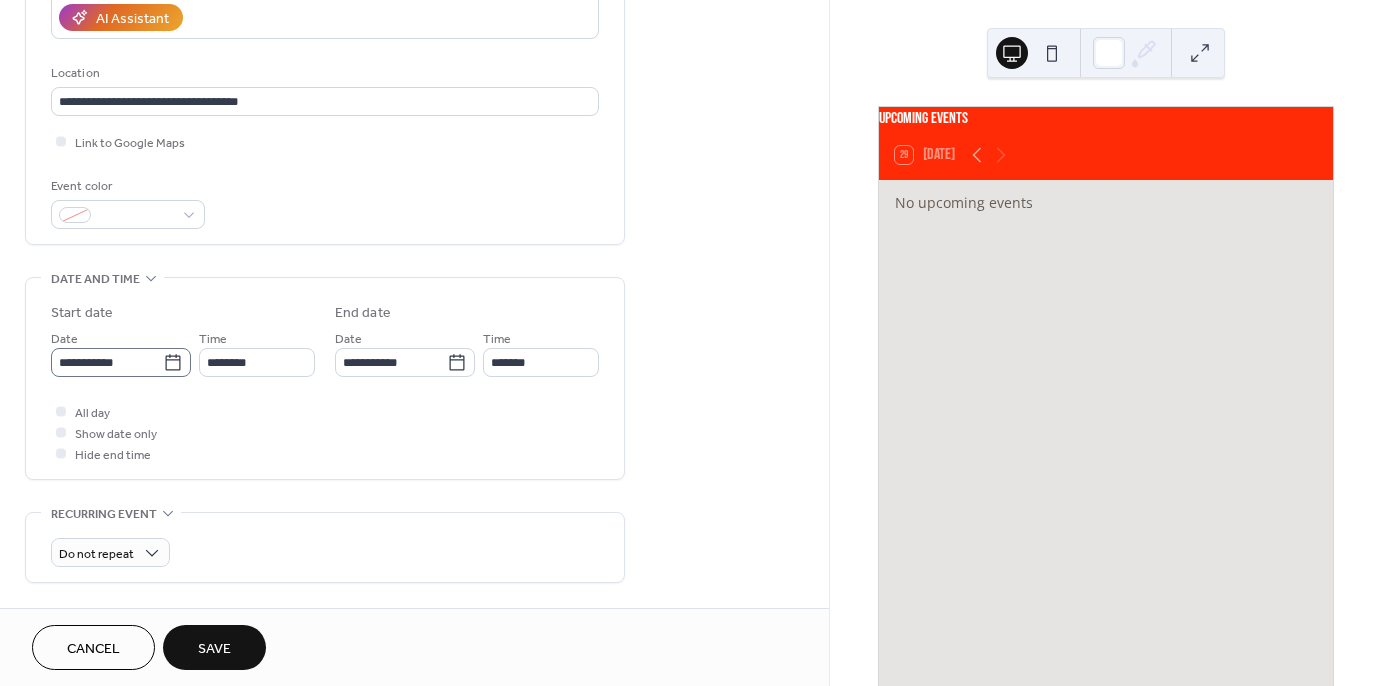 type on "**********" 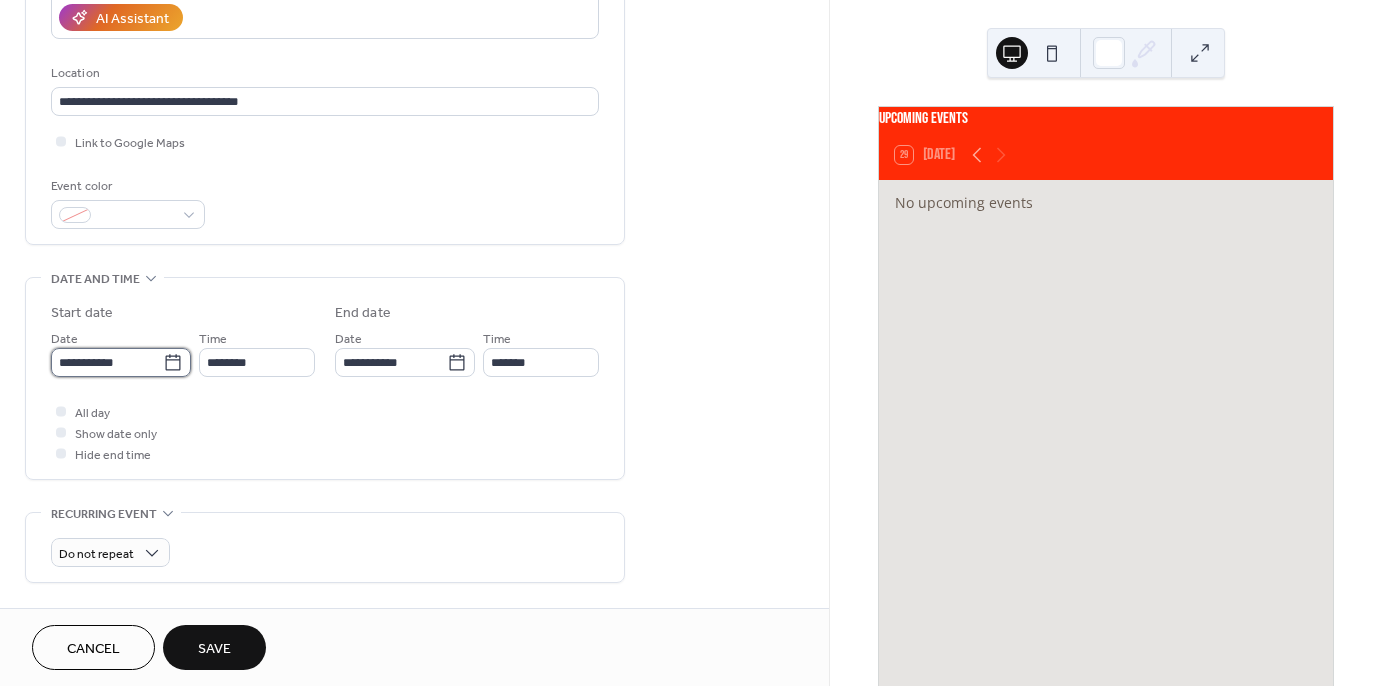 click on "**********" at bounding box center [107, 362] 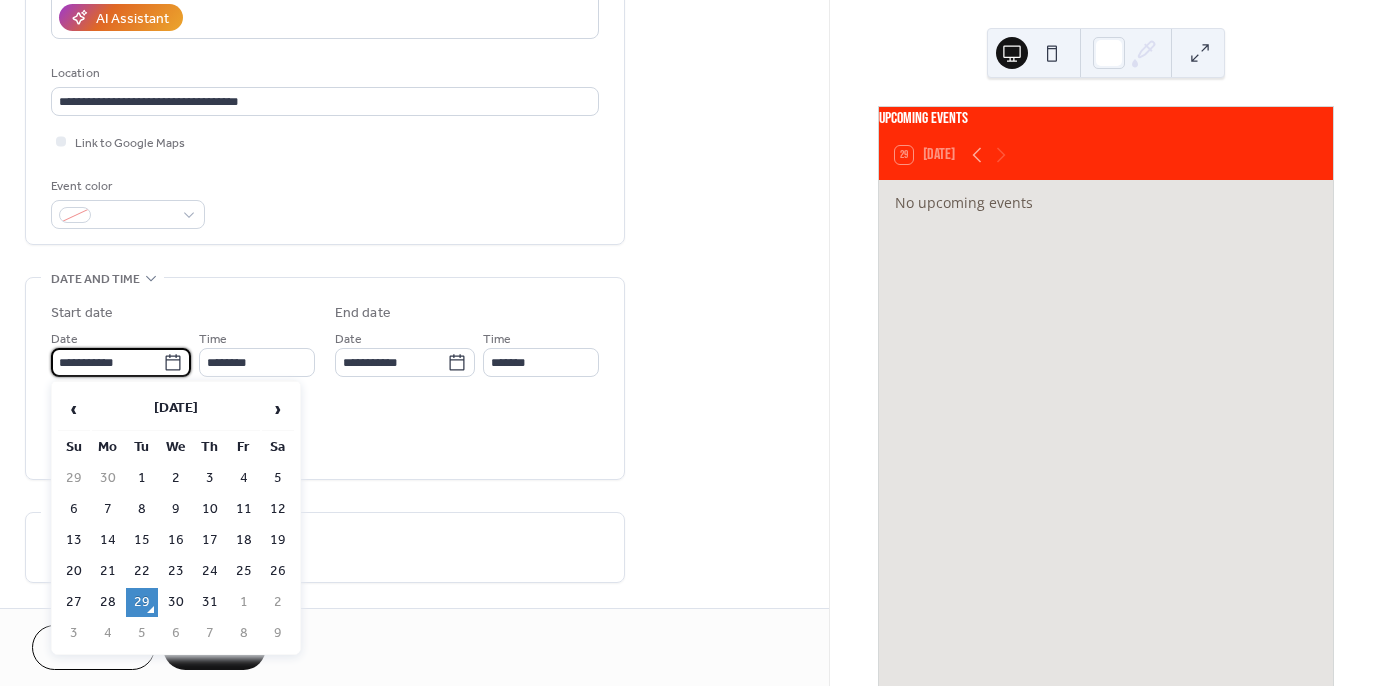 scroll, scrollTop: 0, scrollLeft: 0, axis: both 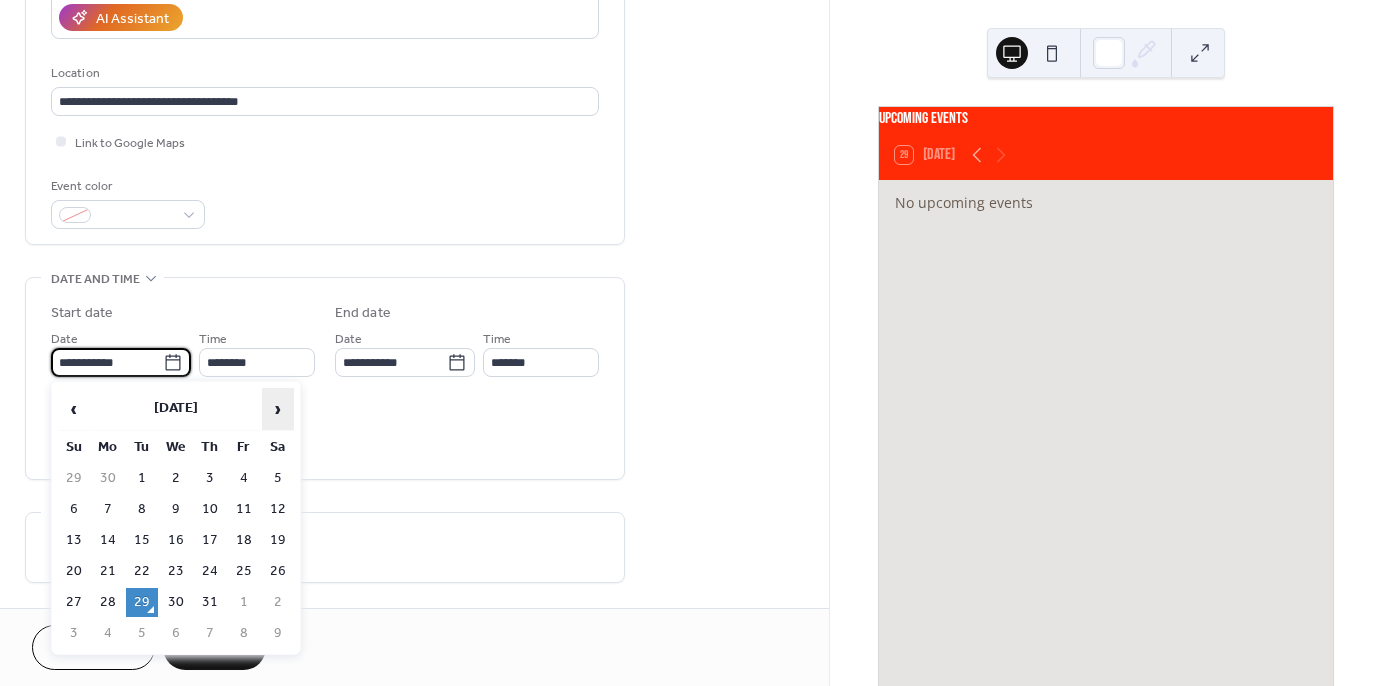 click on "›" at bounding box center [278, 409] 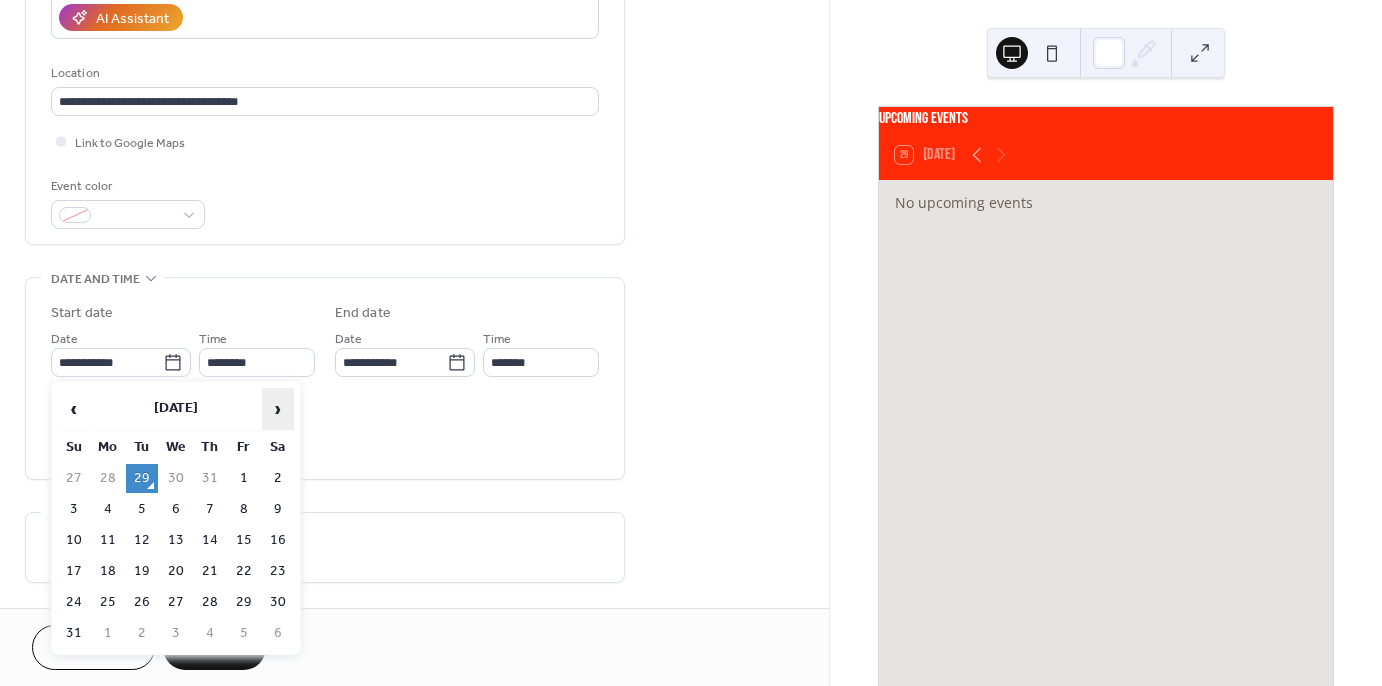click on "›" at bounding box center [278, 409] 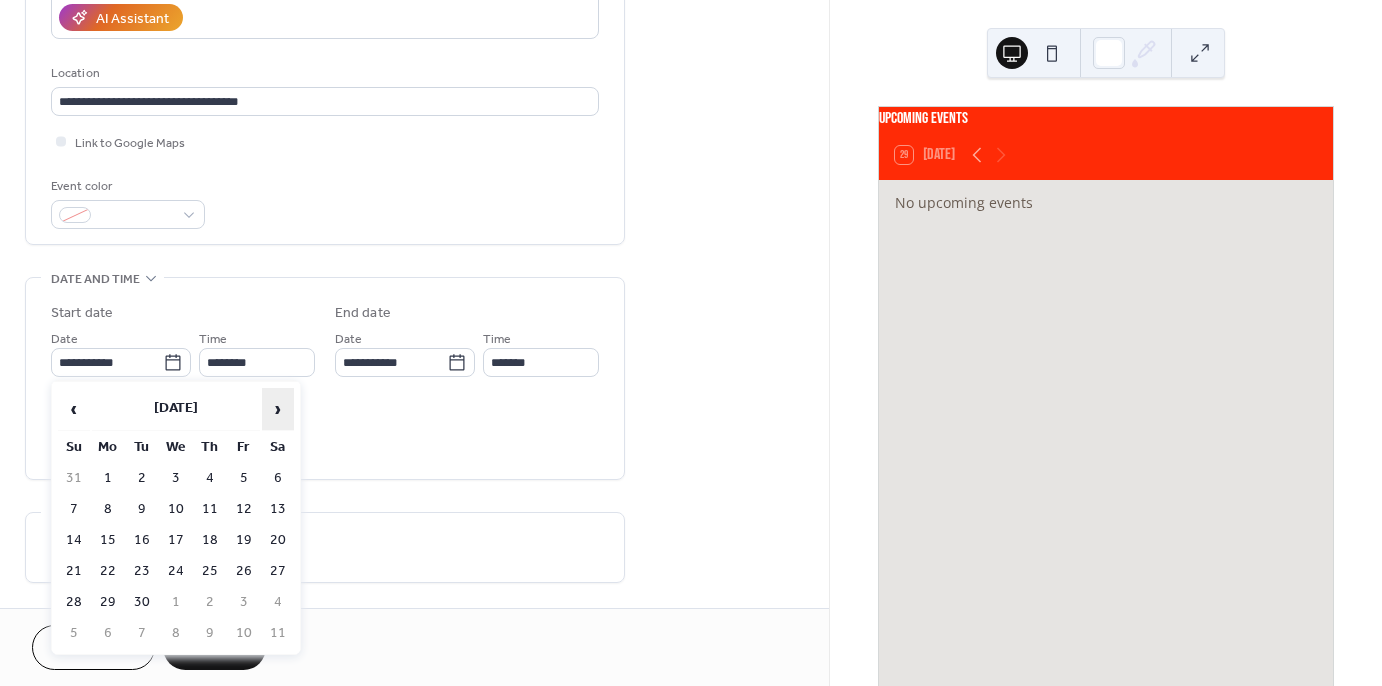 click on "›" at bounding box center (278, 409) 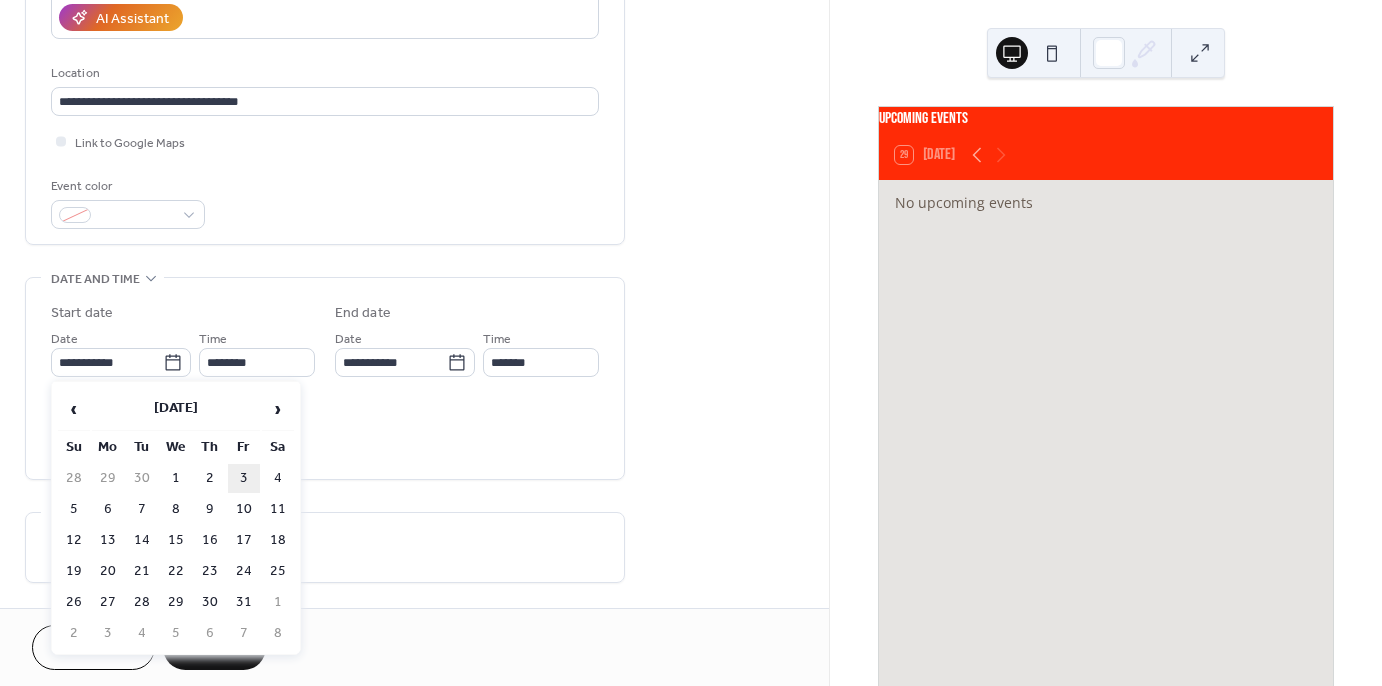 click on "3" at bounding box center [244, 478] 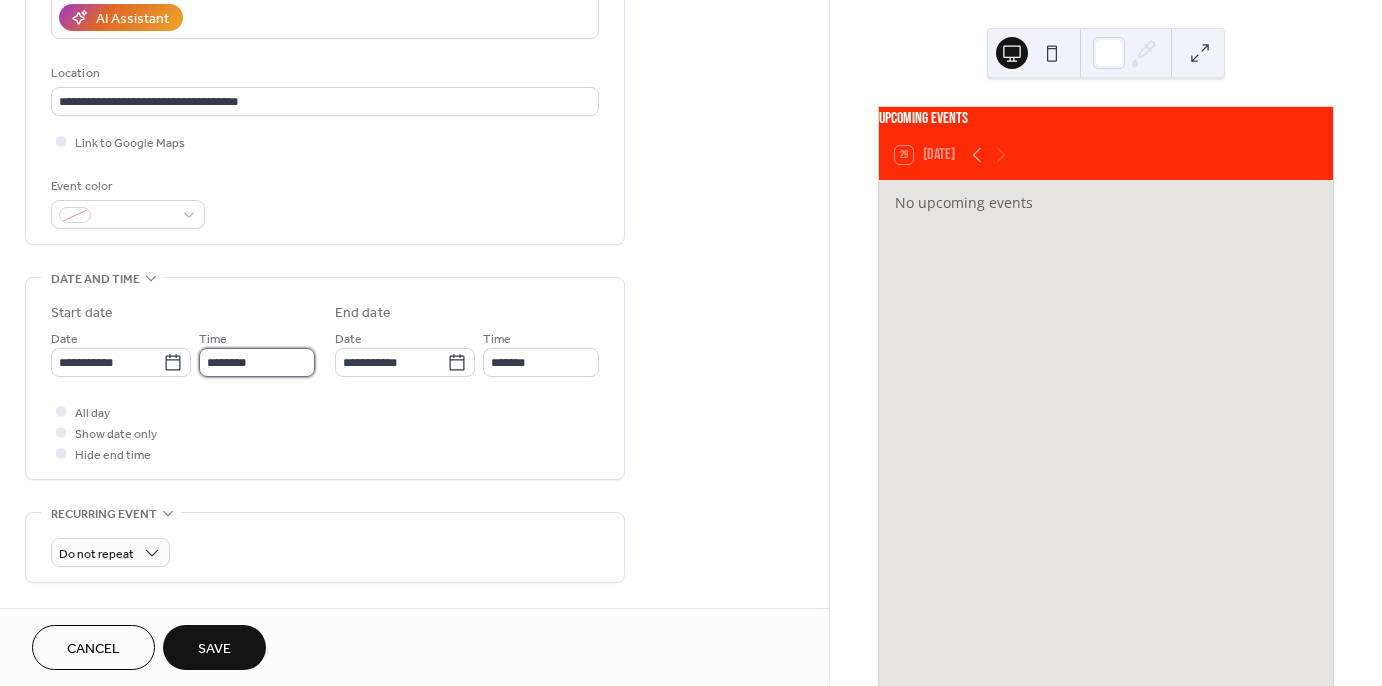 click on "********" at bounding box center (257, 362) 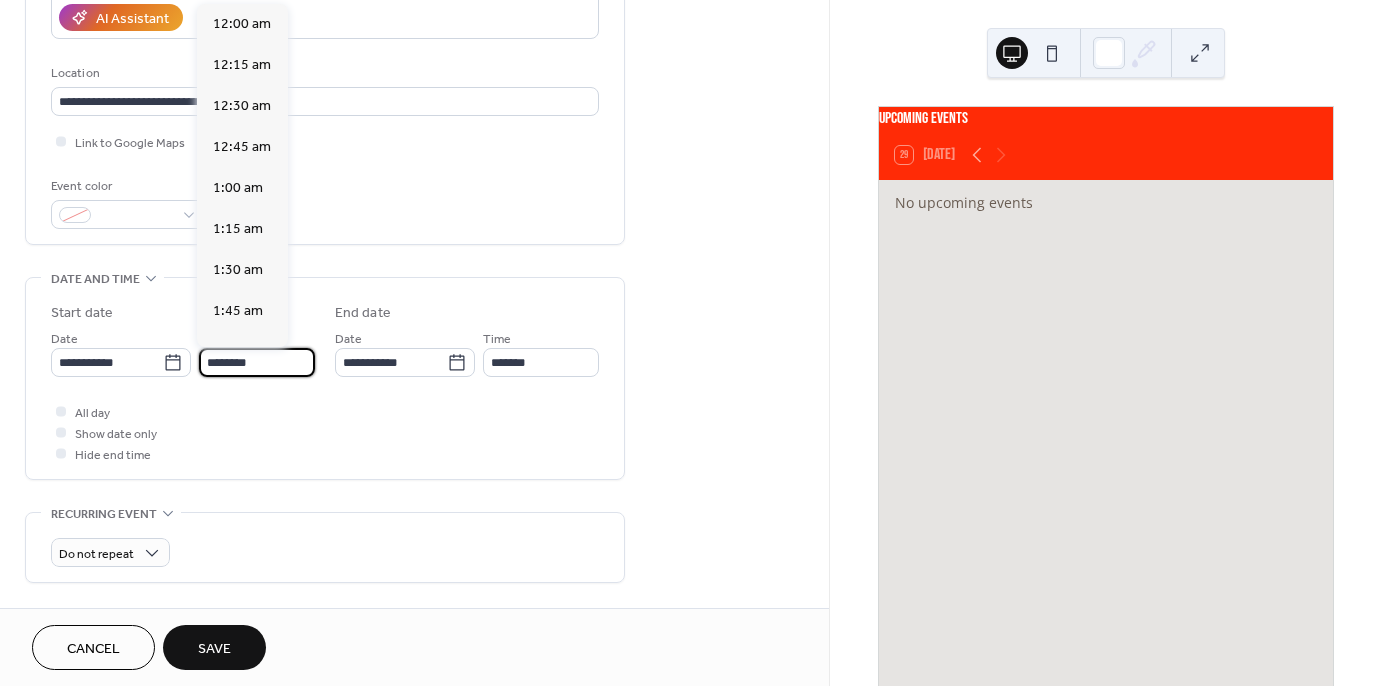 scroll, scrollTop: 1968, scrollLeft: 0, axis: vertical 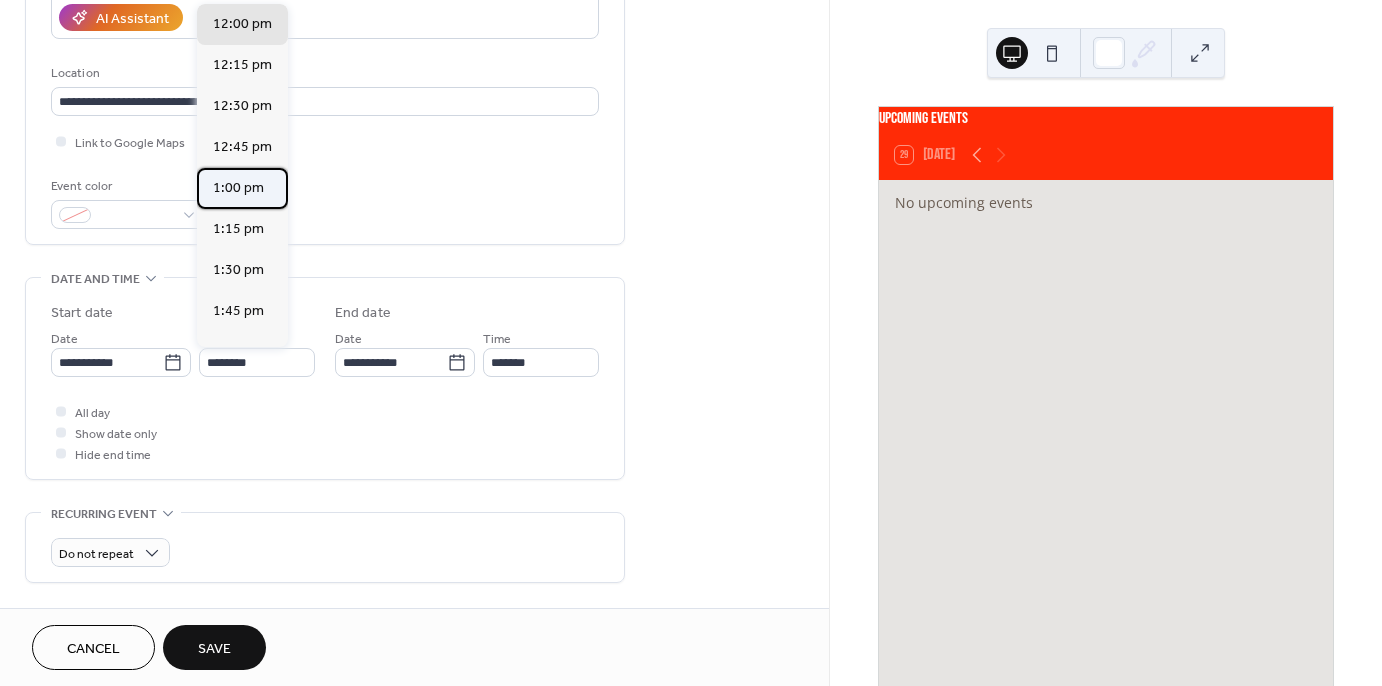 click on "1:00 pm" at bounding box center (238, 188) 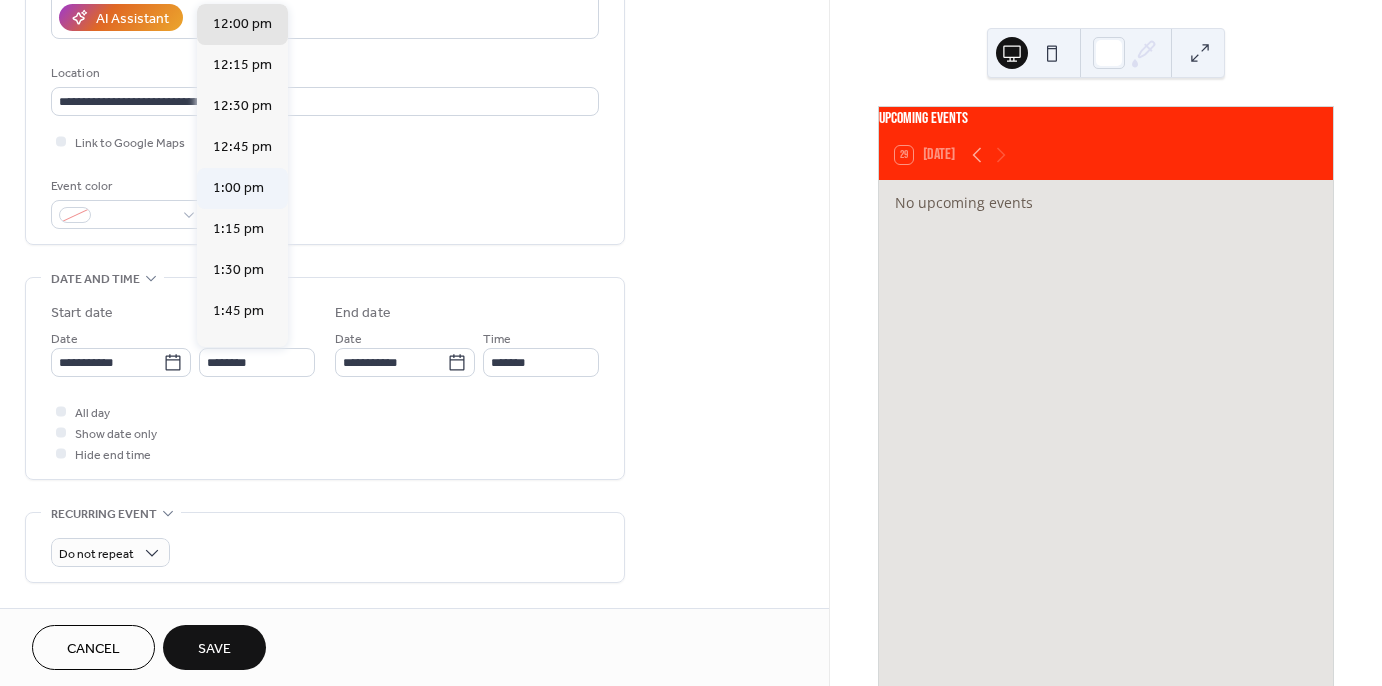 type on "*******" 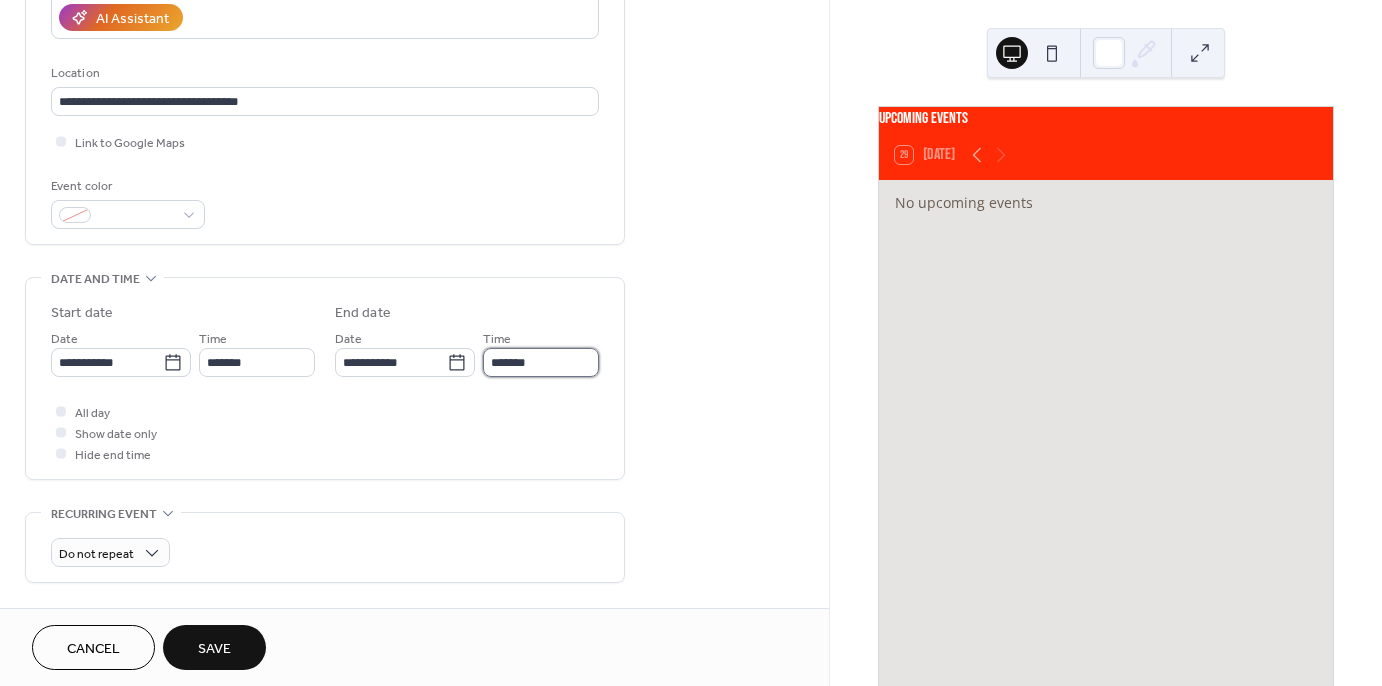 click on "*******" at bounding box center (541, 362) 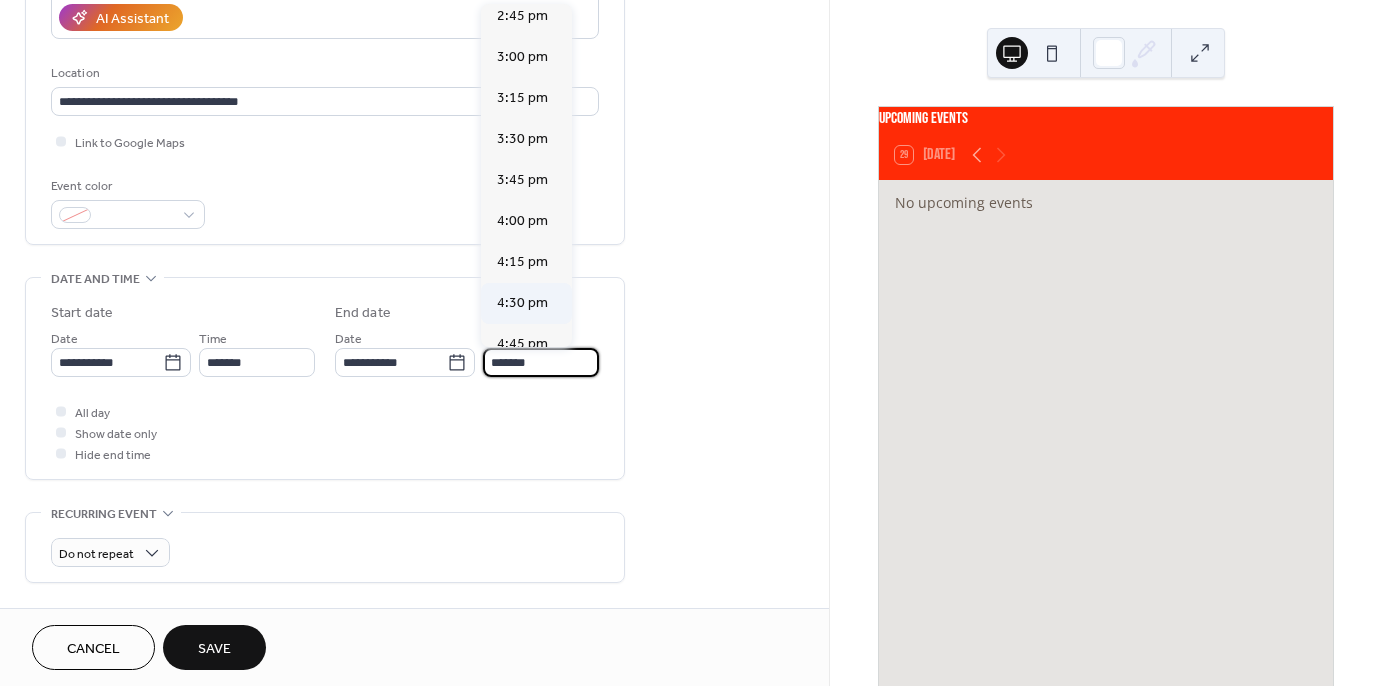 scroll, scrollTop: 256, scrollLeft: 0, axis: vertical 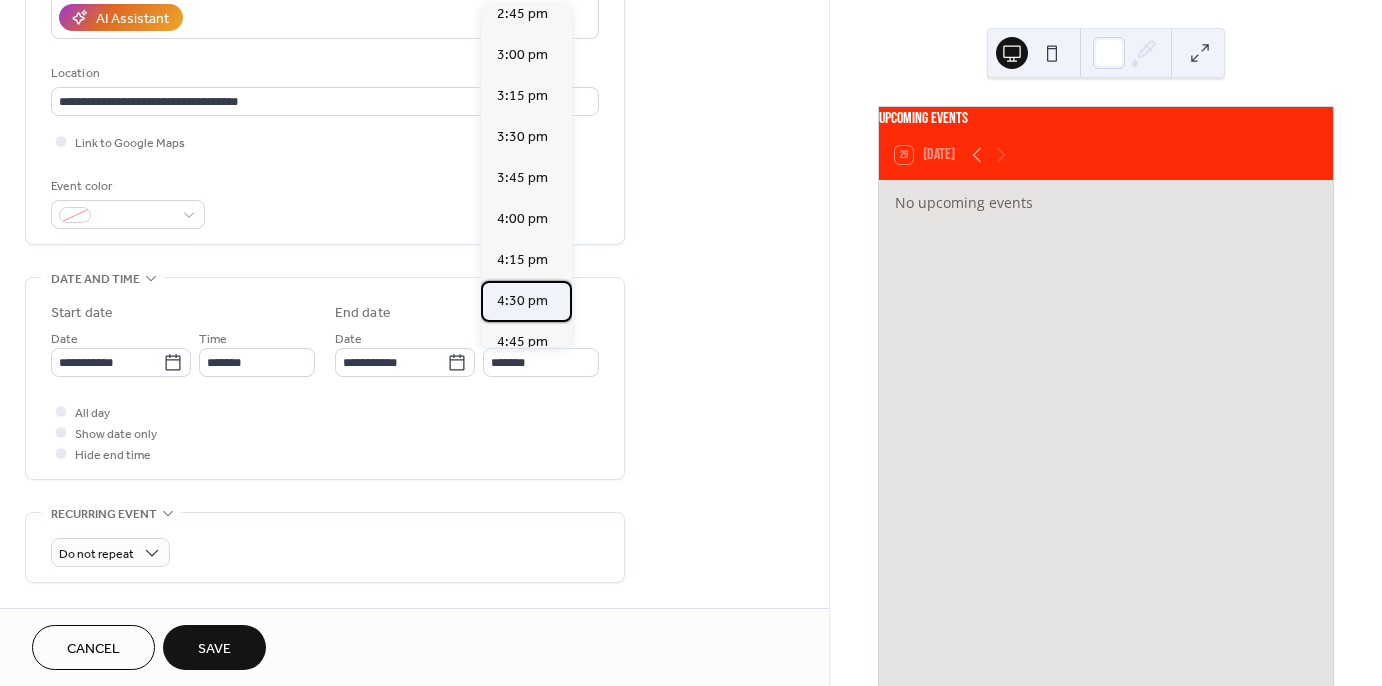 click on "4:30 pm" at bounding box center (522, 301) 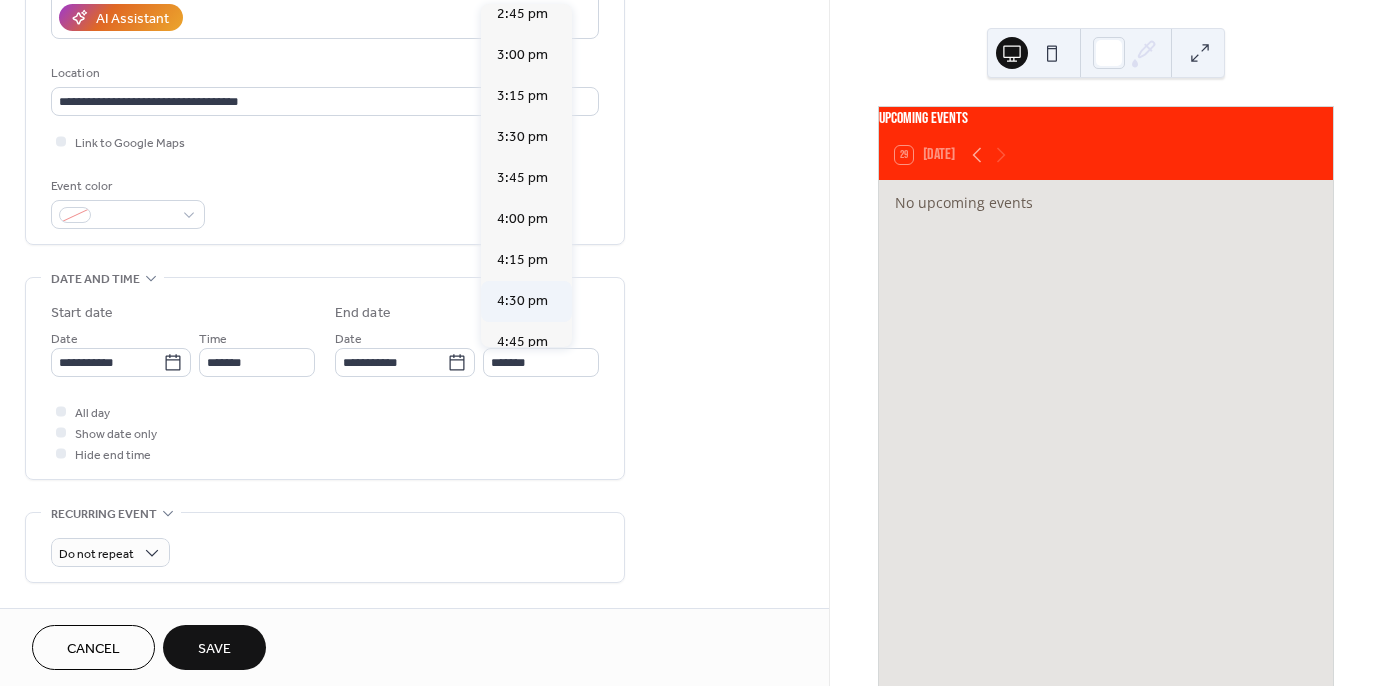 type on "*******" 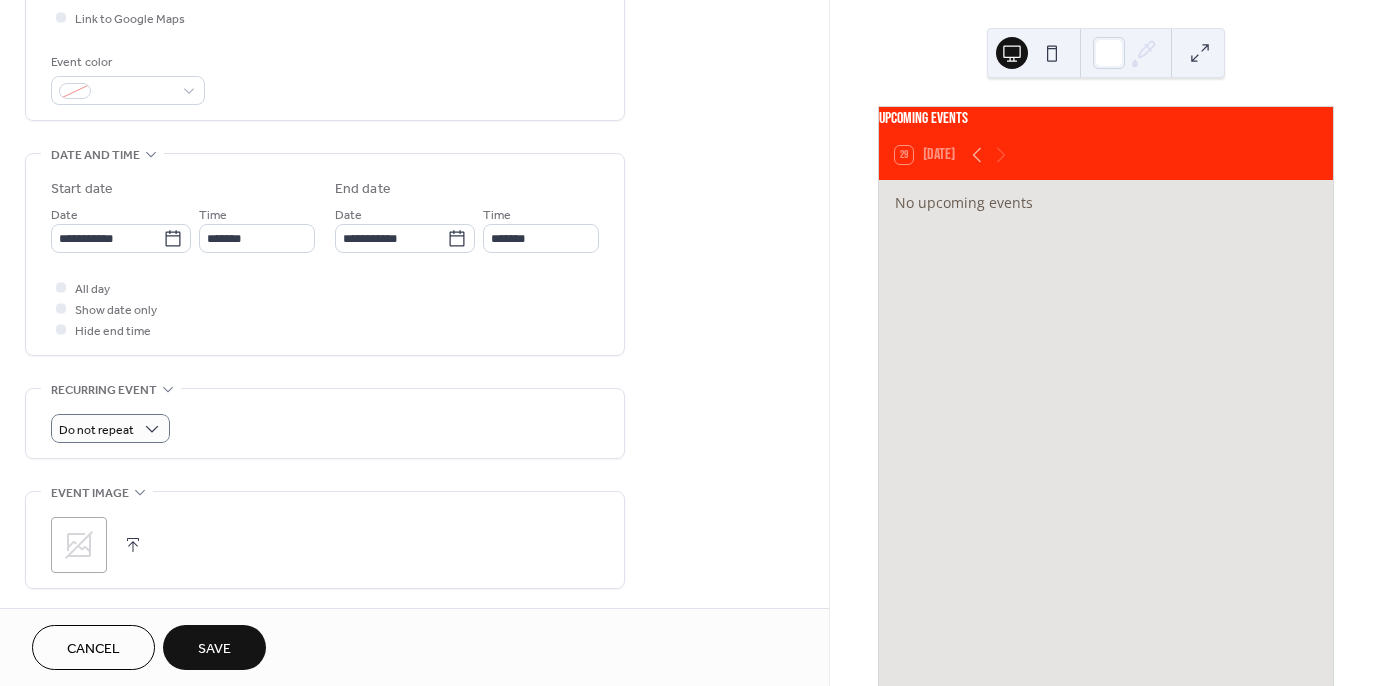 scroll, scrollTop: 515, scrollLeft: 0, axis: vertical 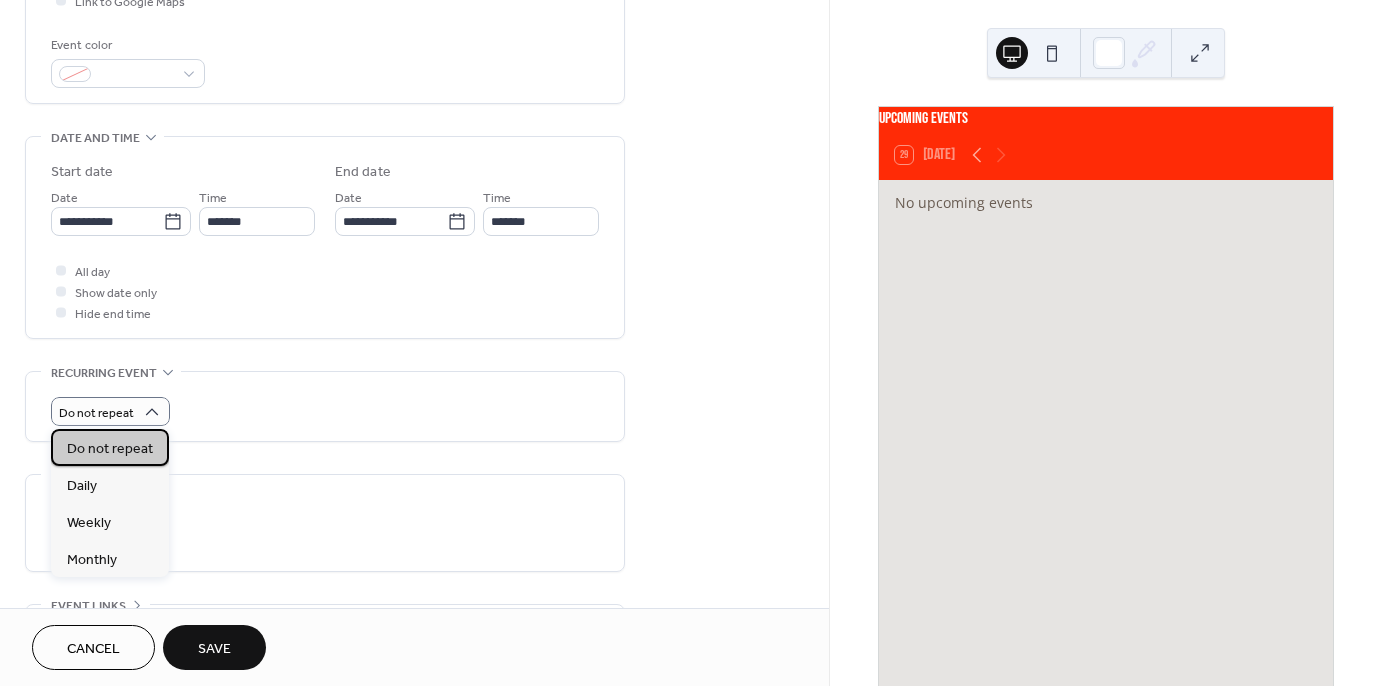 click on "Do not repeat" at bounding box center (110, 448) 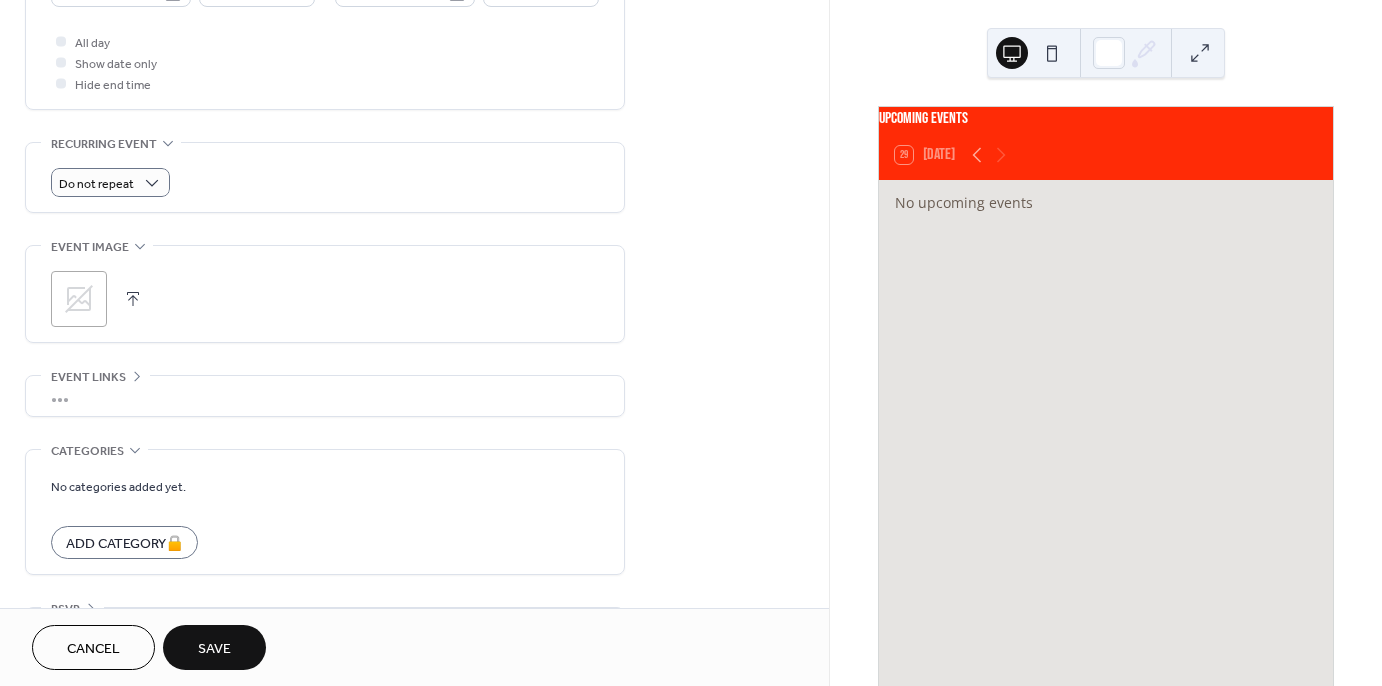 scroll, scrollTop: 756, scrollLeft: 0, axis: vertical 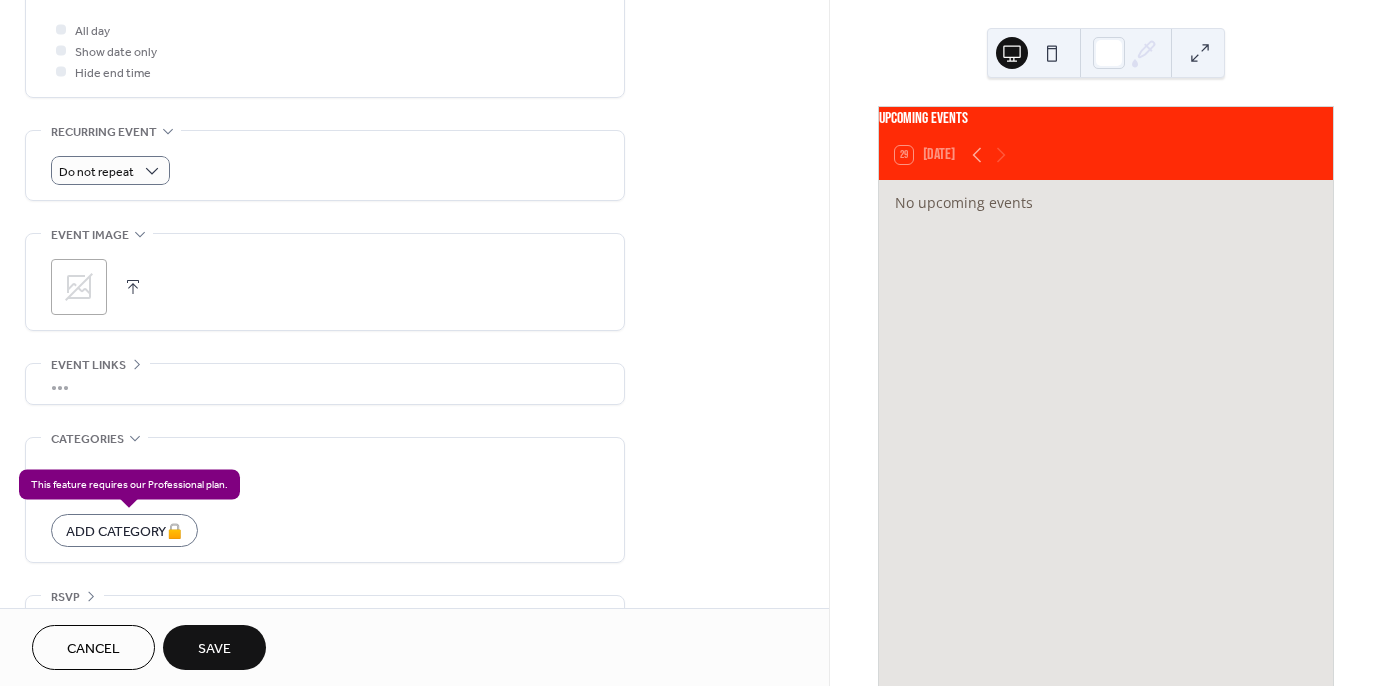 click on "Add Category  🔒" at bounding box center [124, 530] 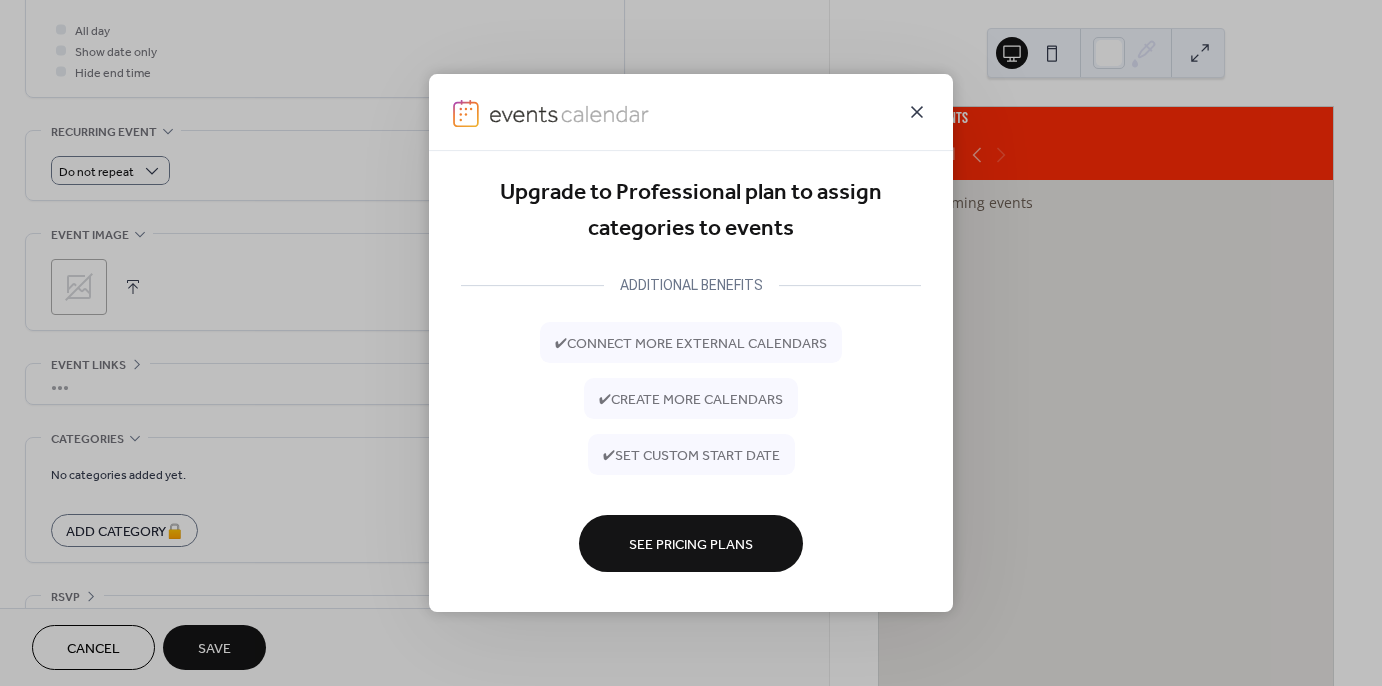 click 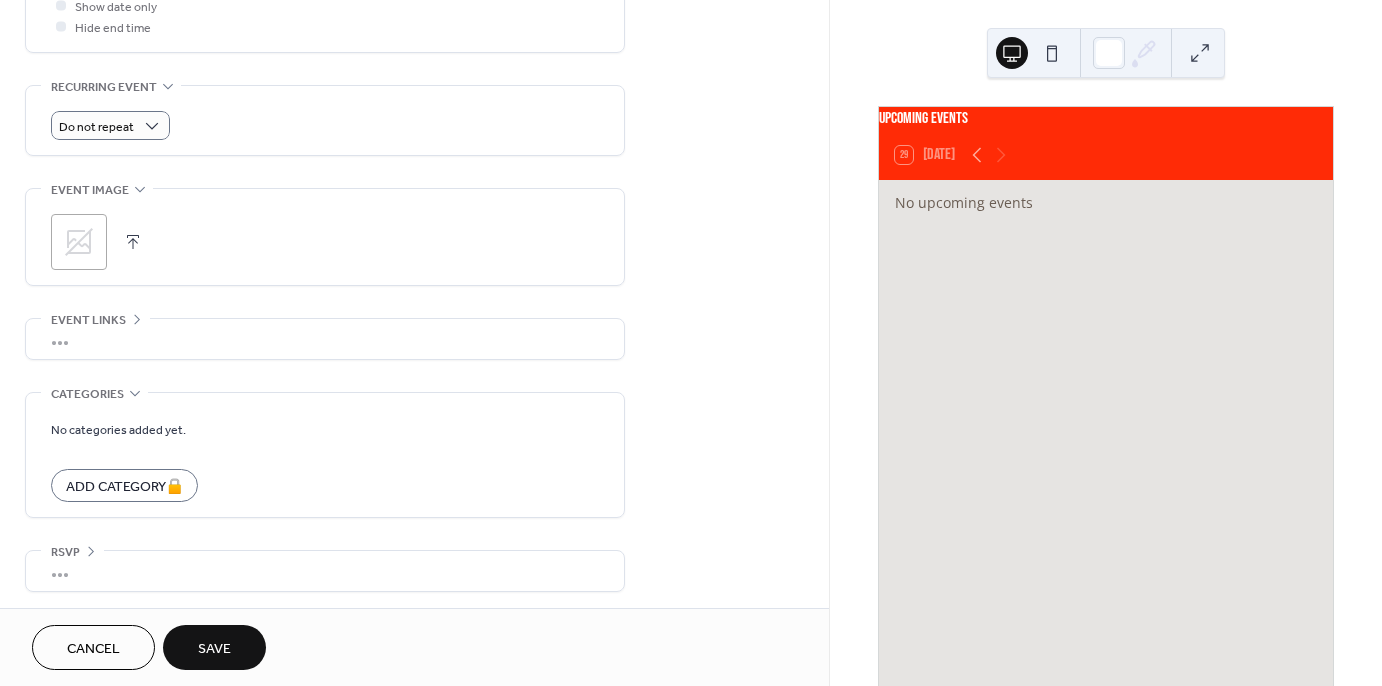 scroll, scrollTop: 803, scrollLeft: 0, axis: vertical 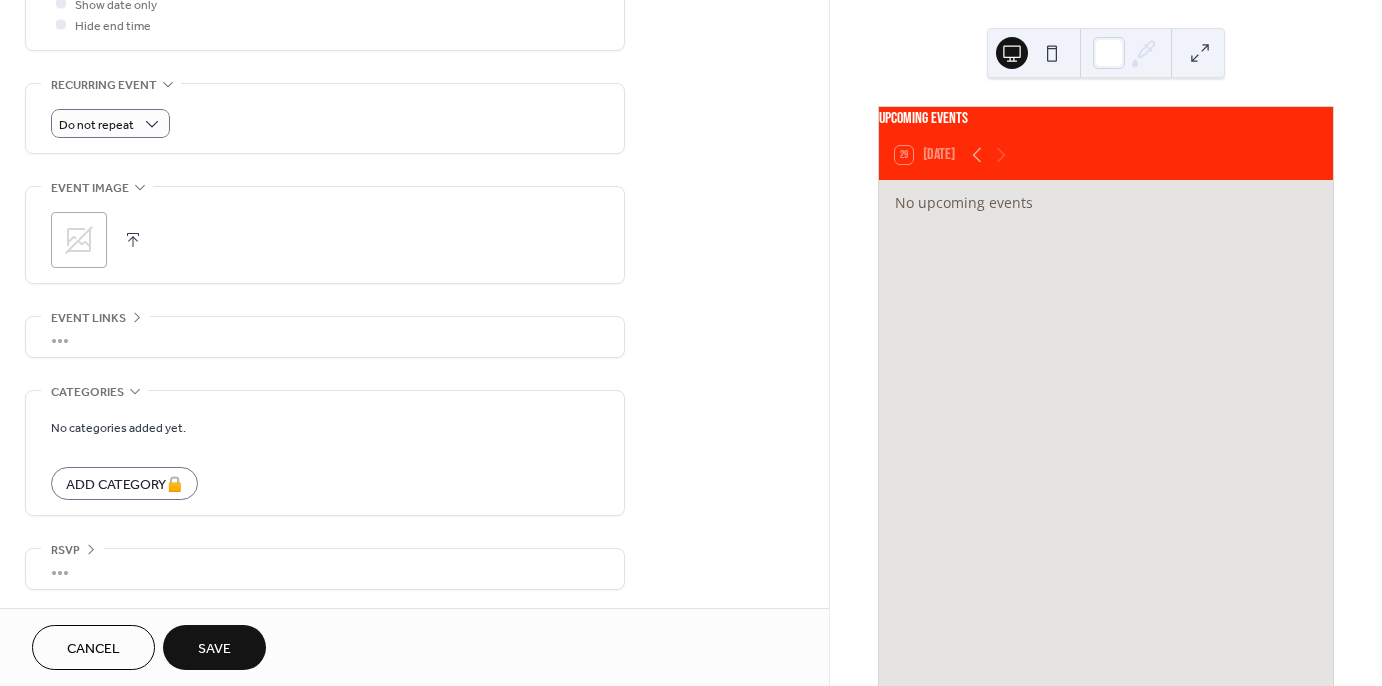 click on "Save" at bounding box center (214, 647) 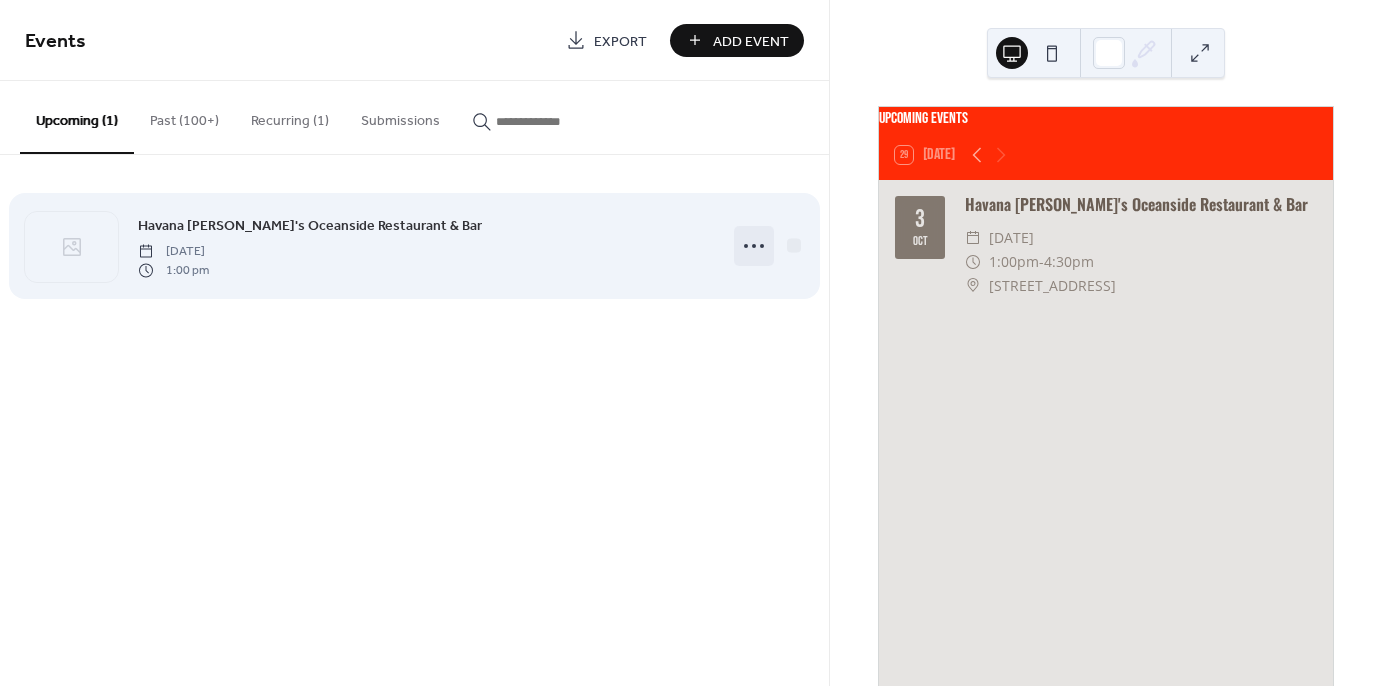 click 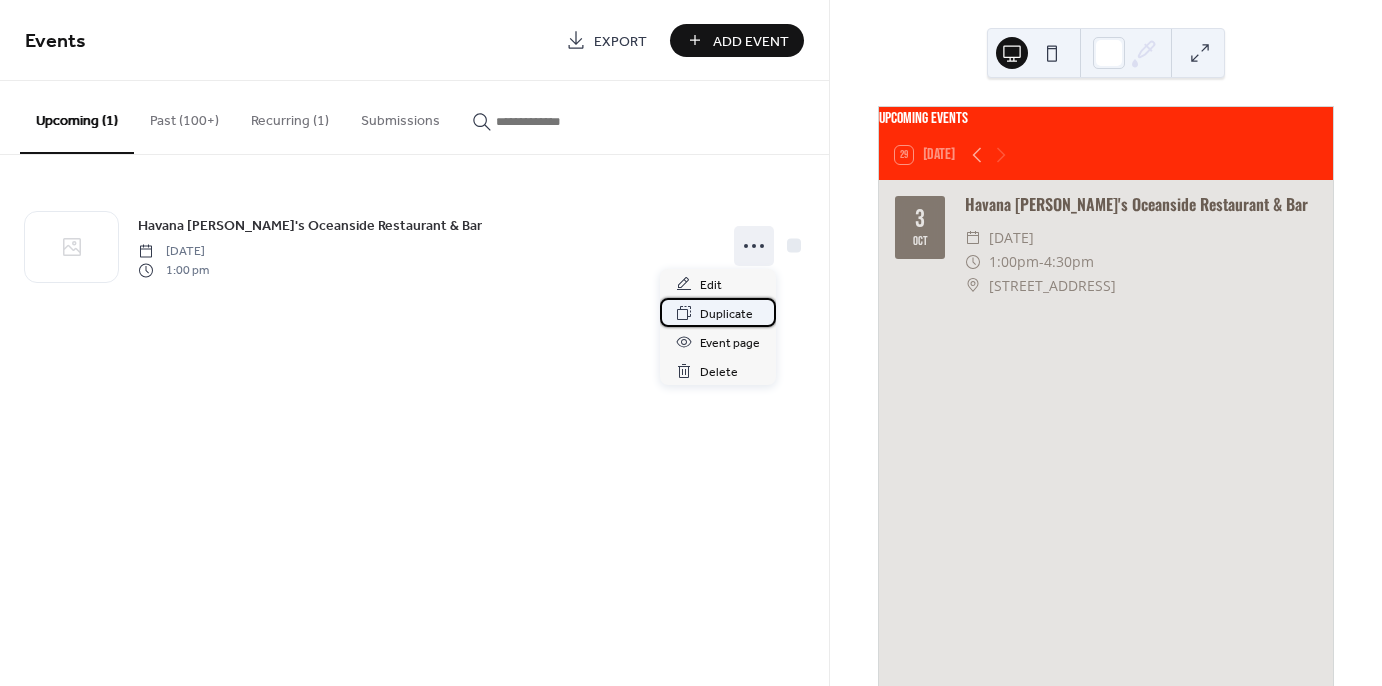 click on "Duplicate" at bounding box center [726, 314] 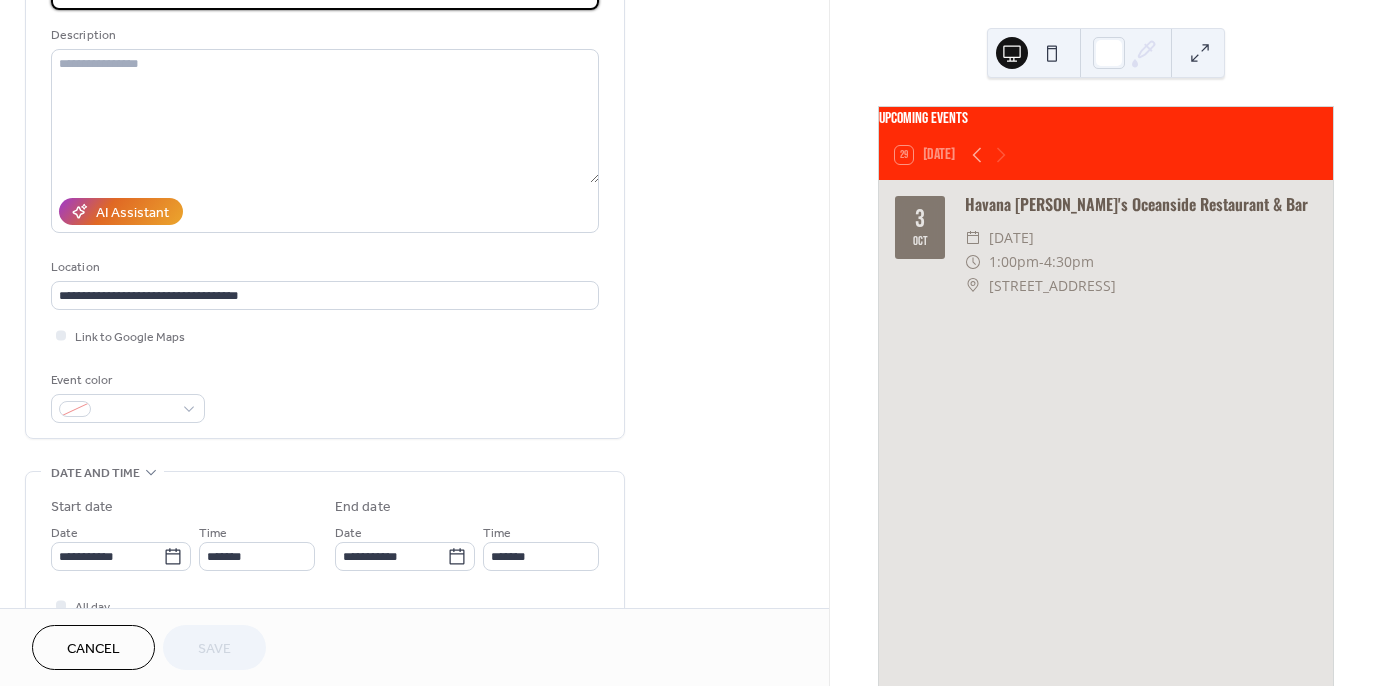 scroll, scrollTop: 212, scrollLeft: 0, axis: vertical 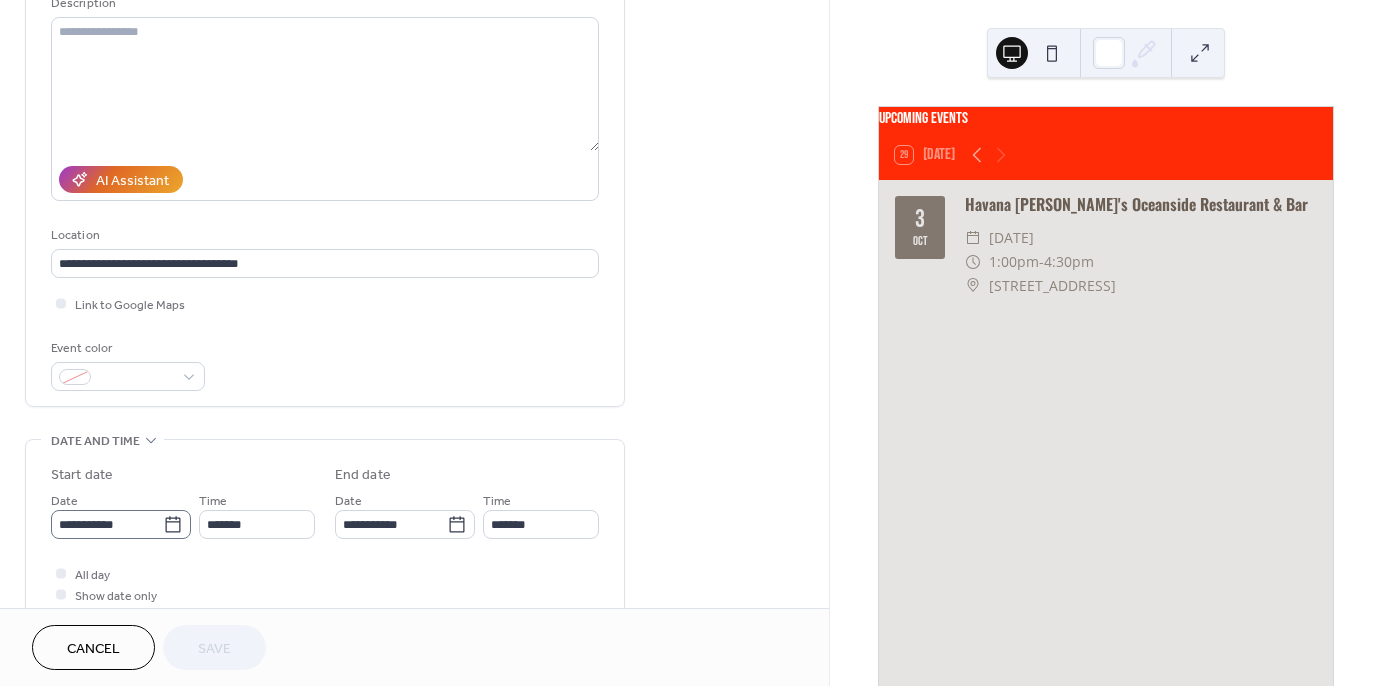 click 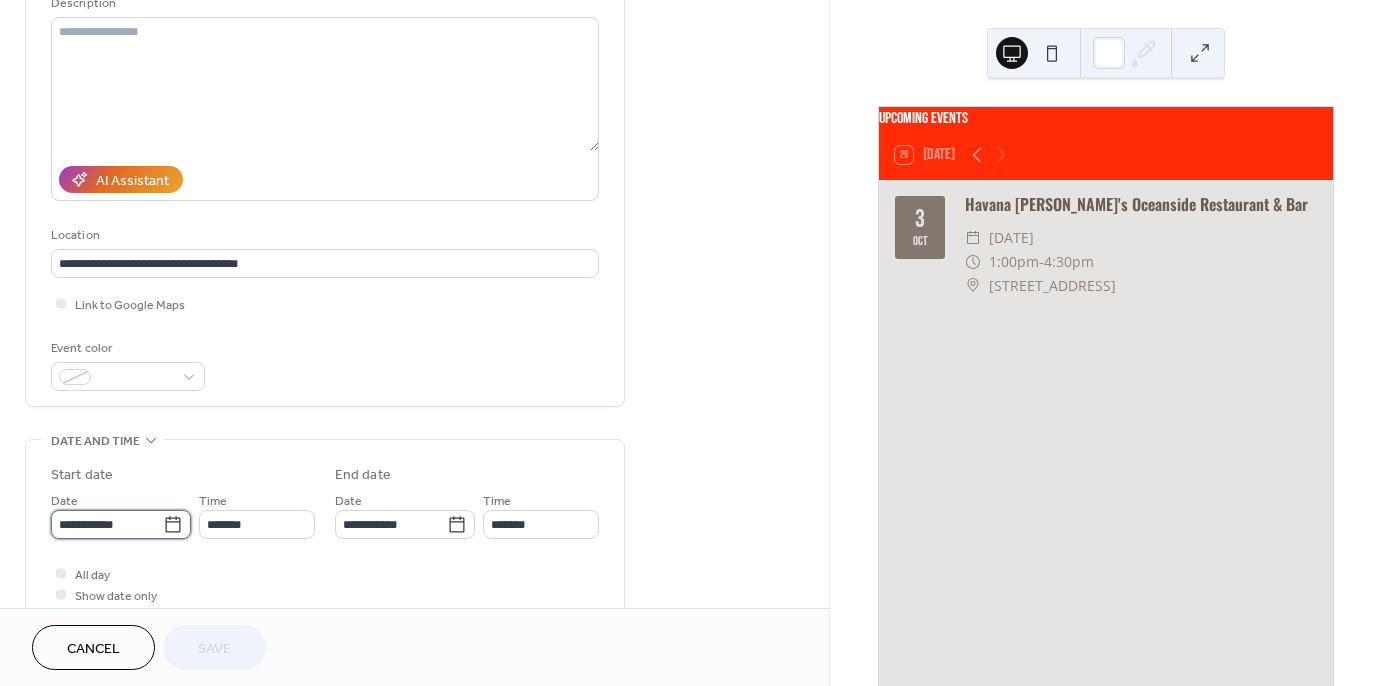 click on "**********" at bounding box center [107, 524] 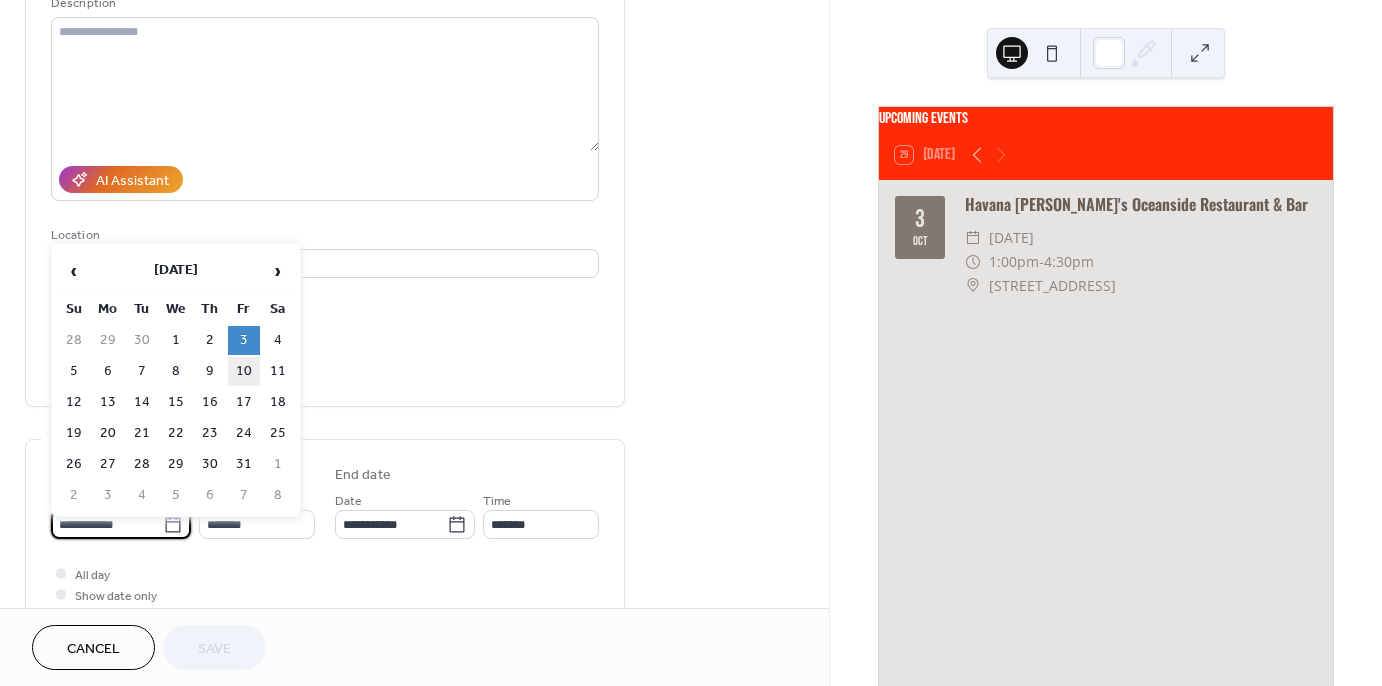 click on "10" at bounding box center (244, 371) 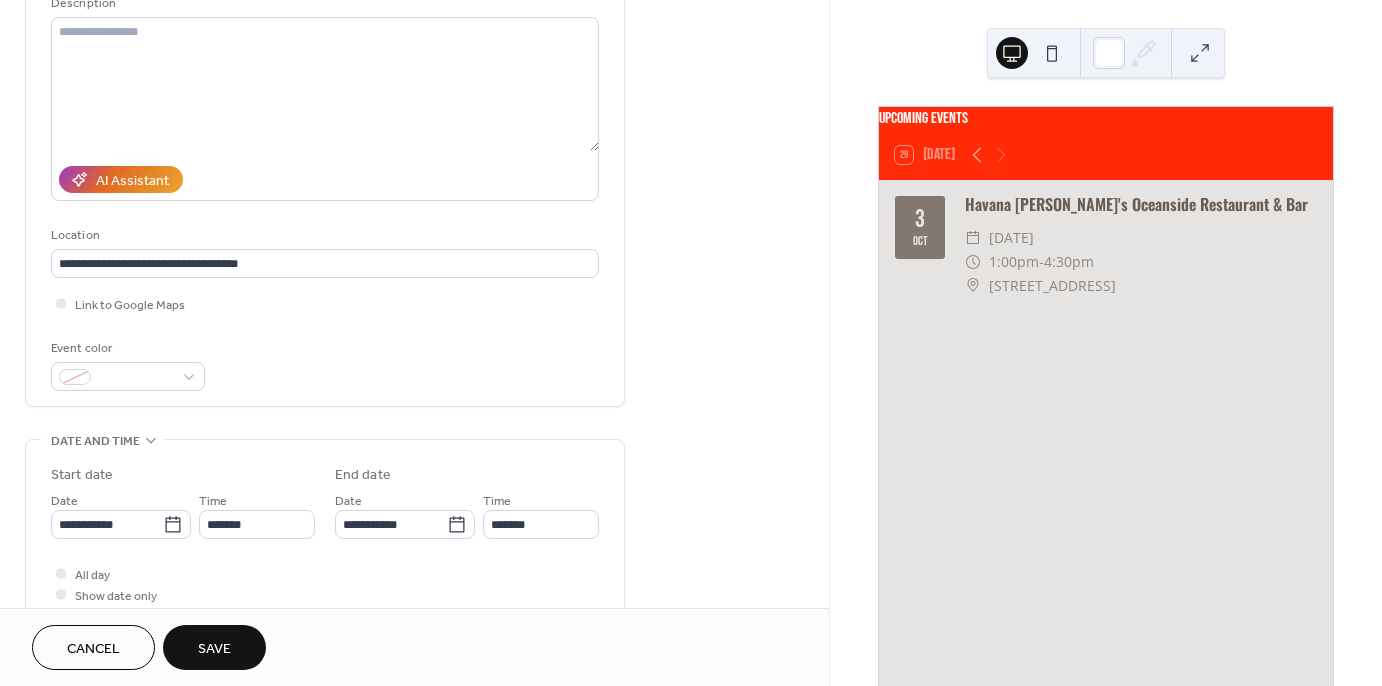 click on "Save" at bounding box center [214, 647] 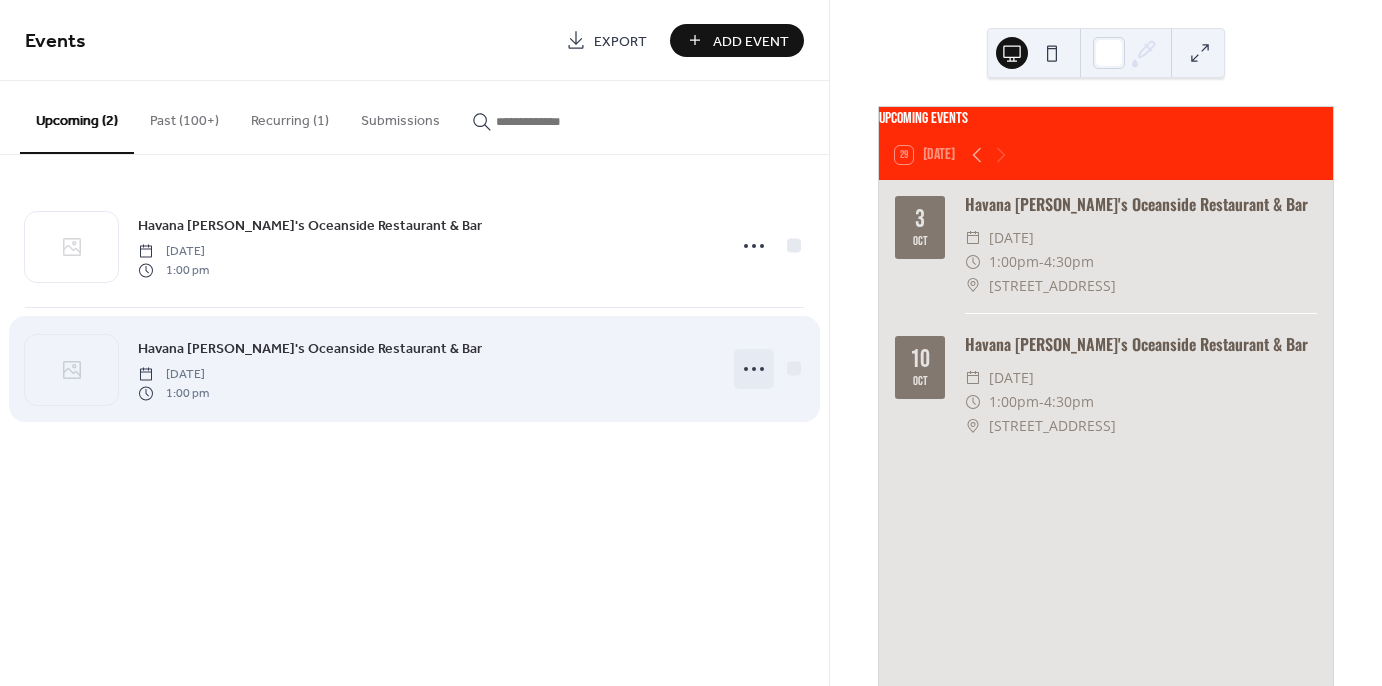 click 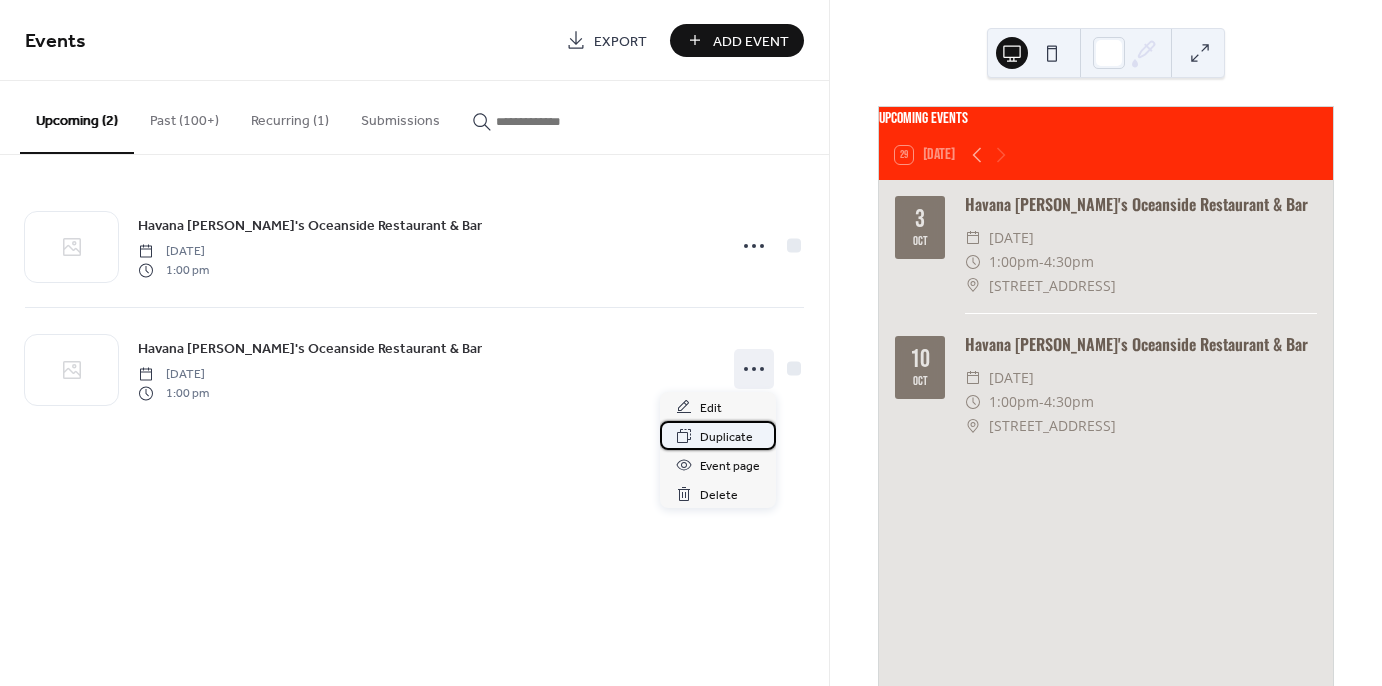 click on "Duplicate" at bounding box center (726, 437) 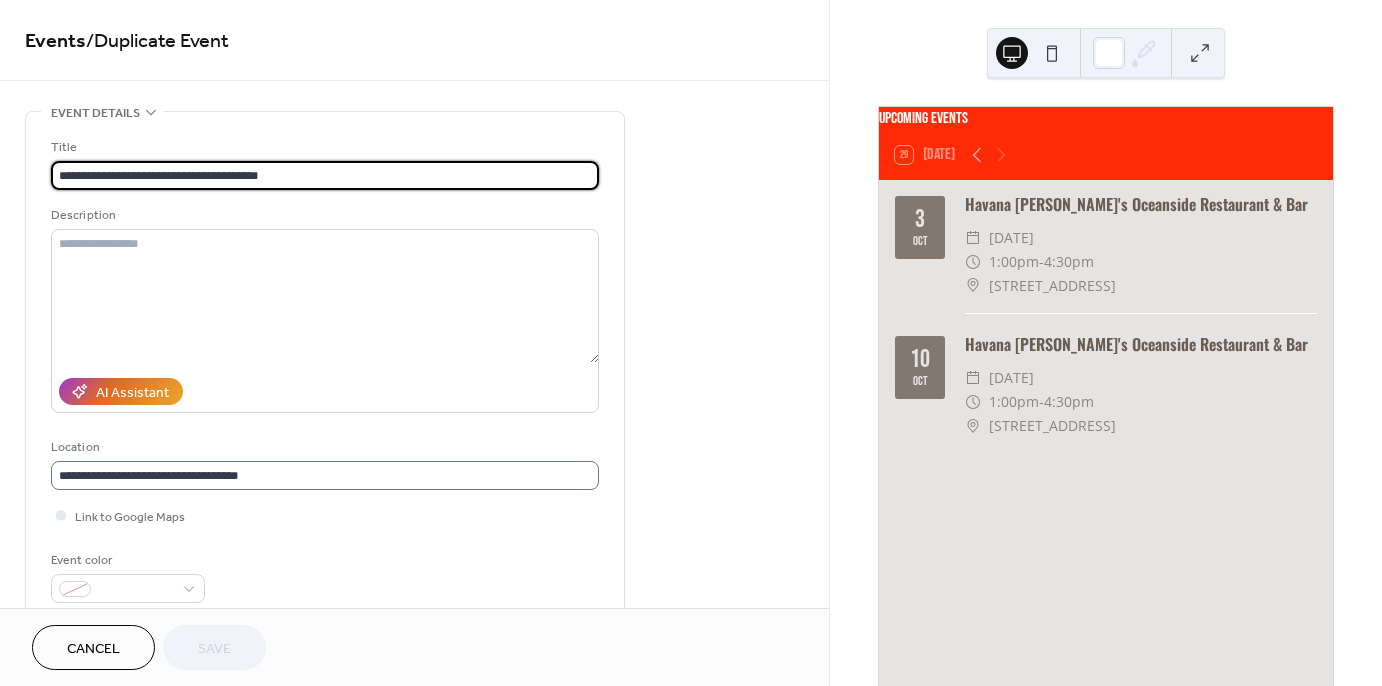scroll, scrollTop: 1, scrollLeft: 0, axis: vertical 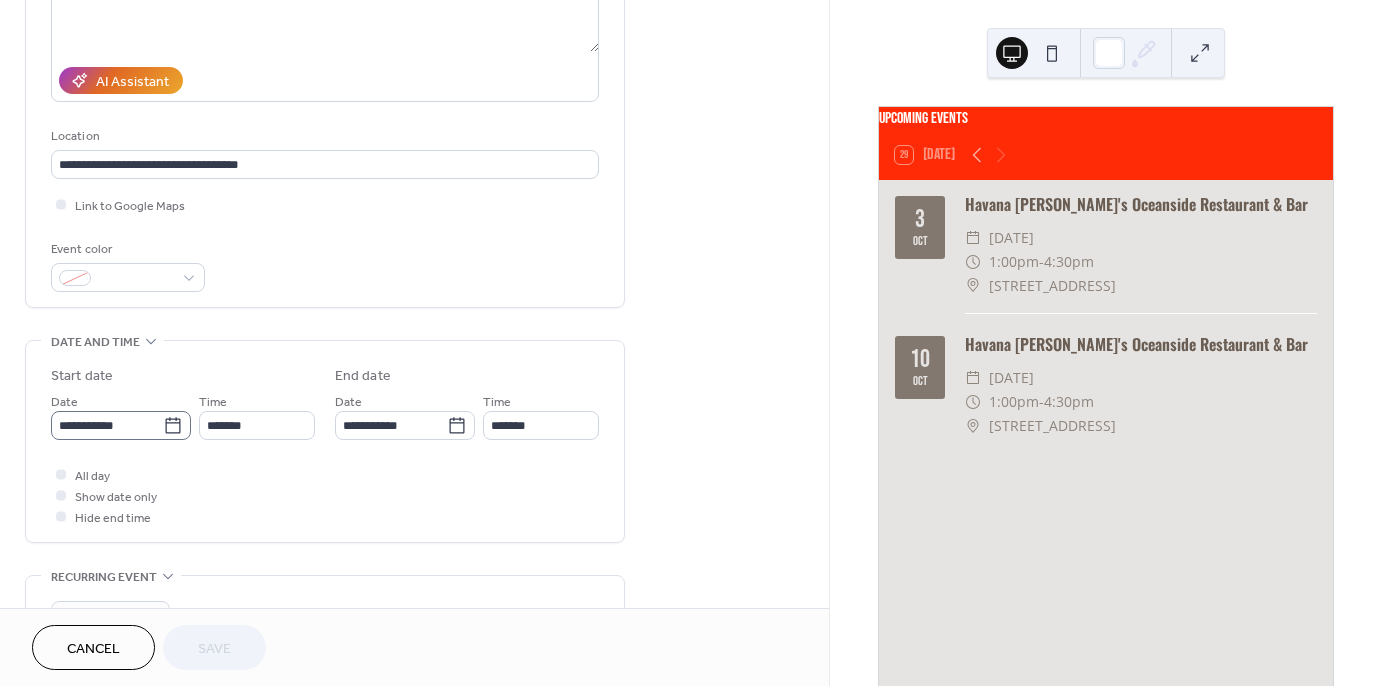 click 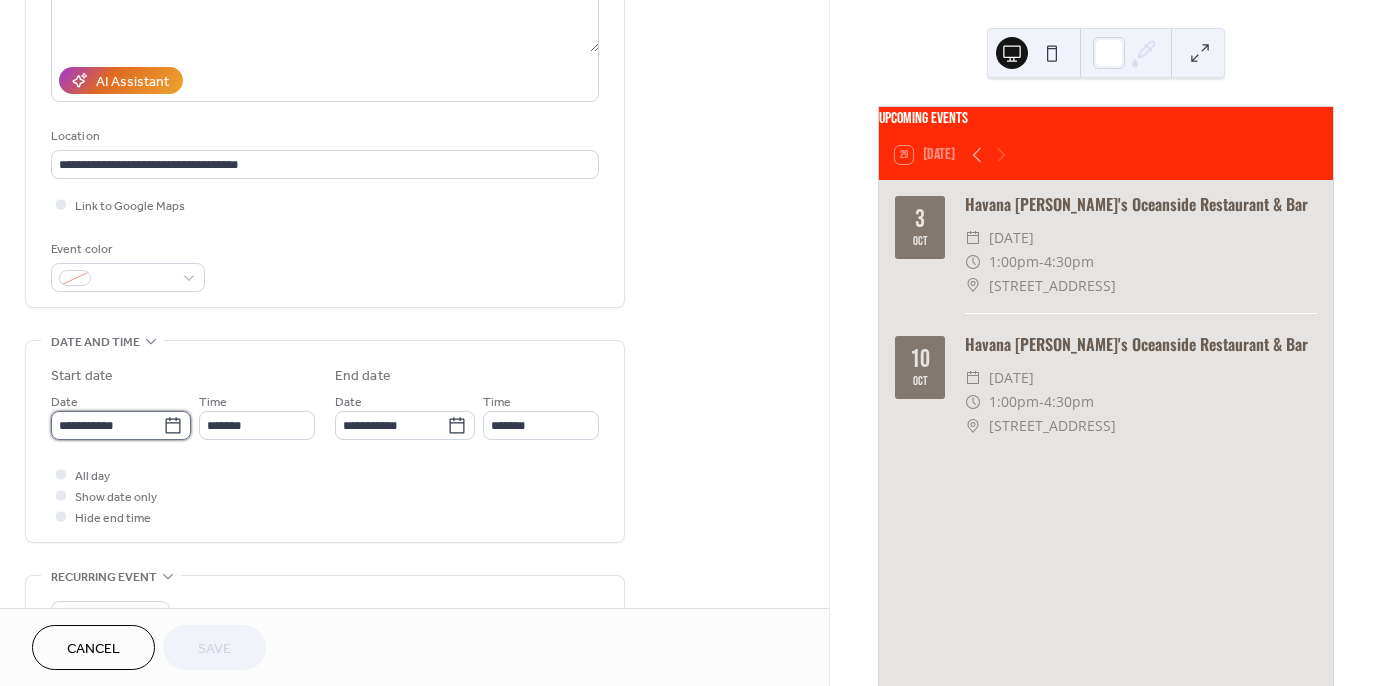 click on "**********" at bounding box center (107, 425) 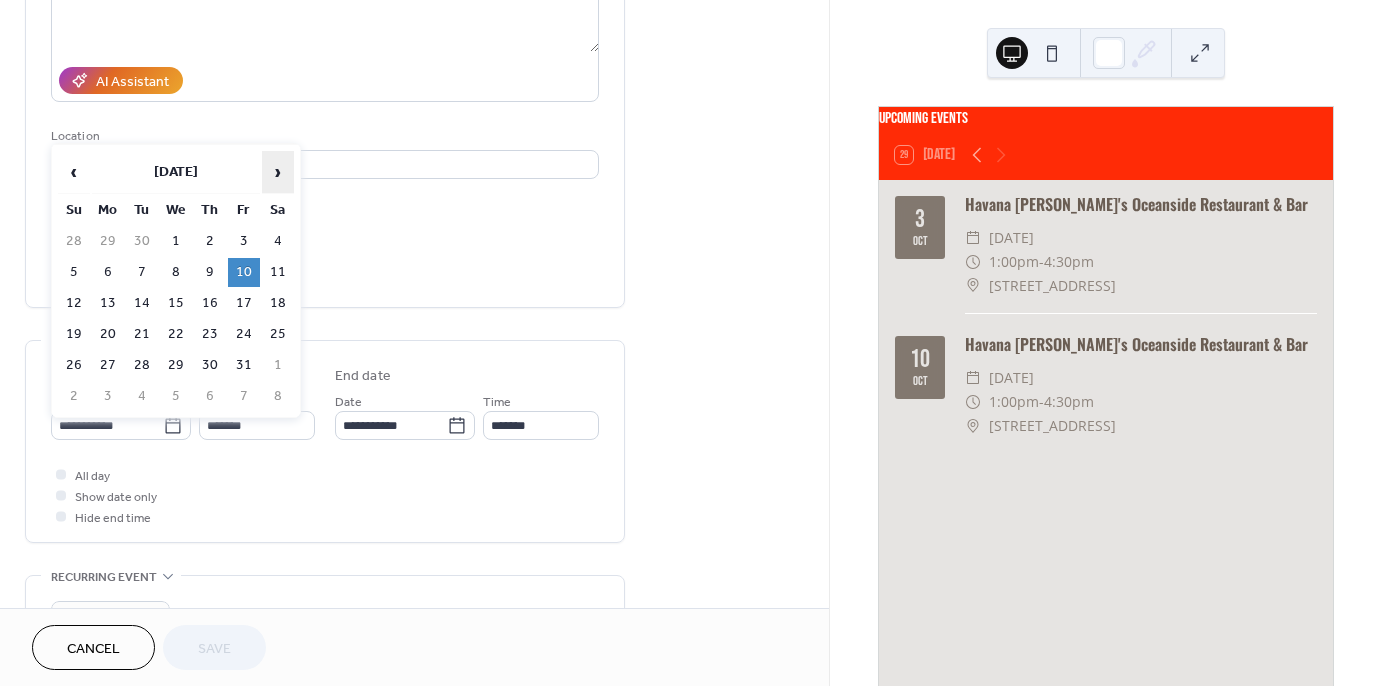 click on "›" at bounding box center [278, 172] 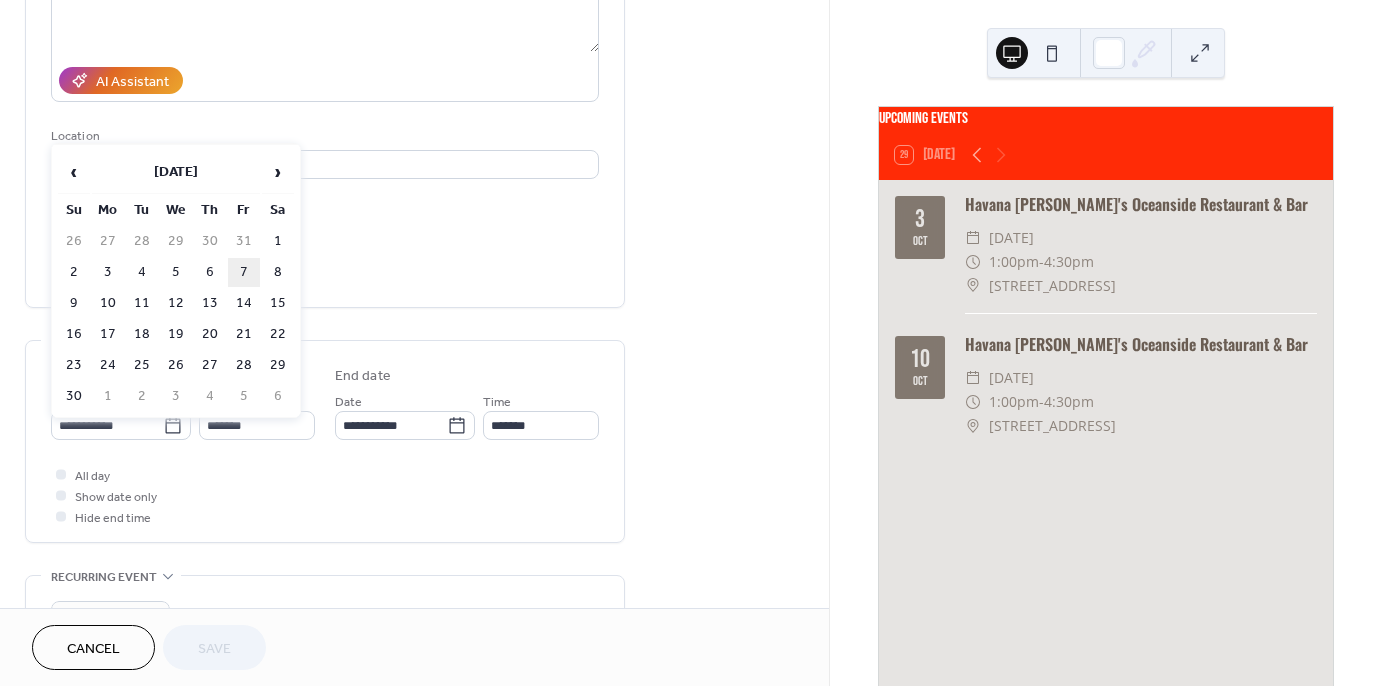 click on "7" at bounding box center (244, 272) 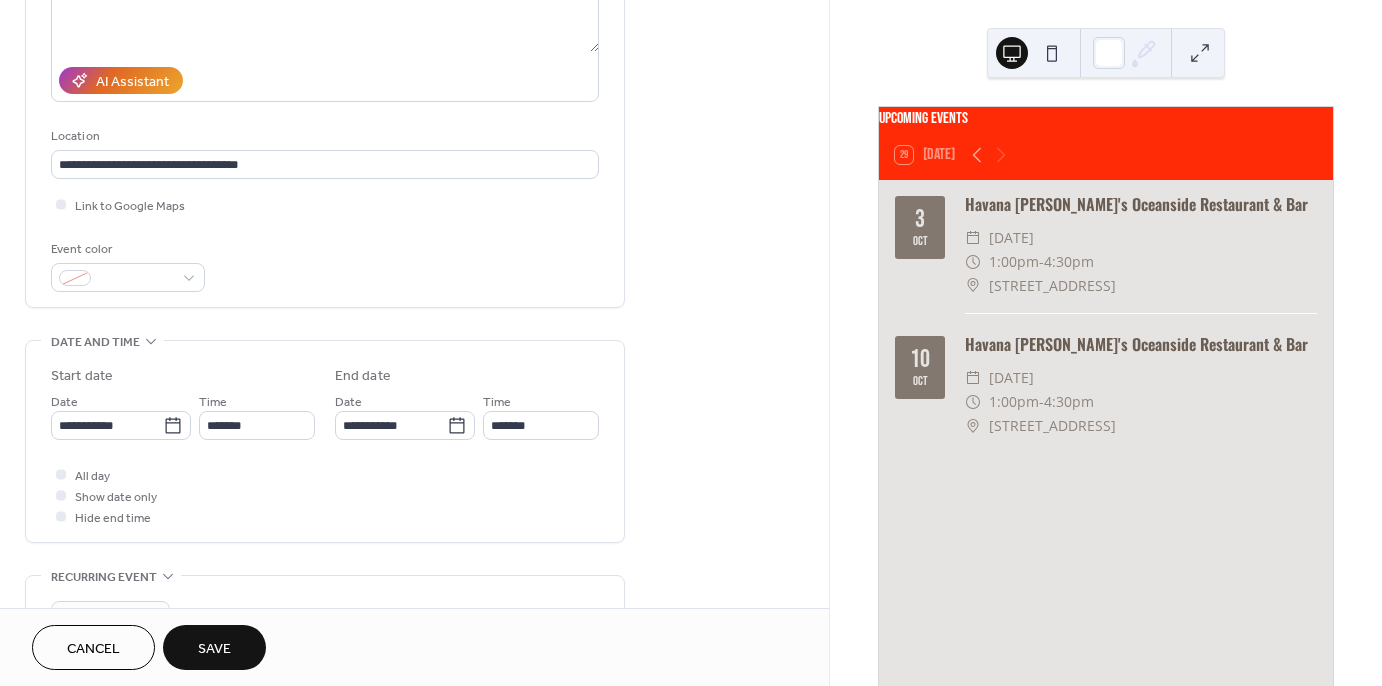 click on "Save" at bounding box center (214, 649) 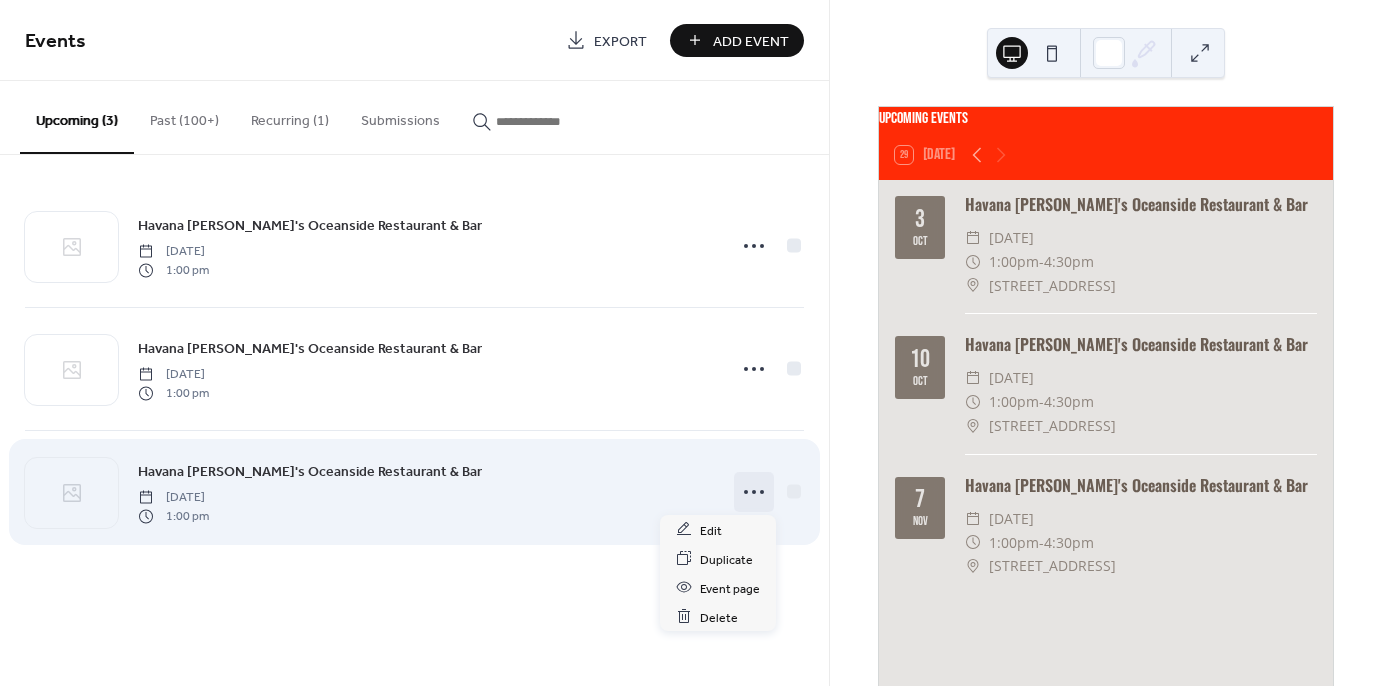 click 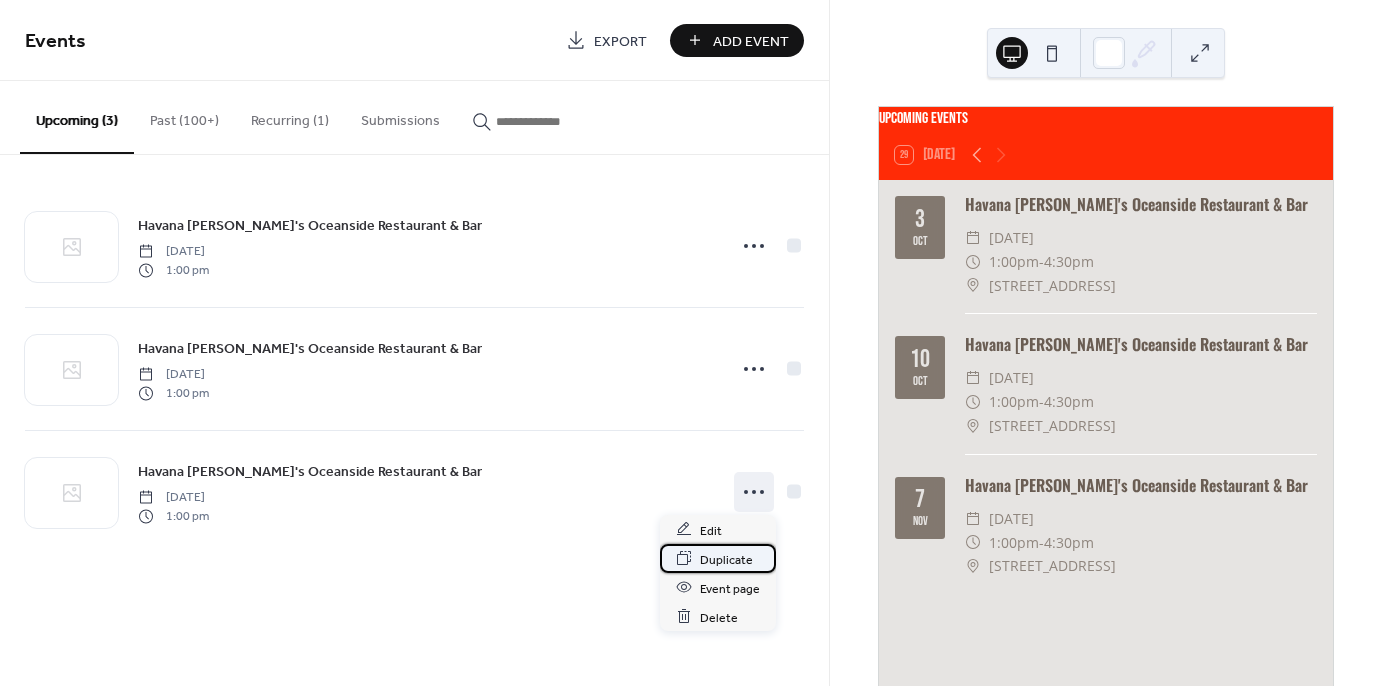 click on "Duplicate" at bounding box center [726, 559] 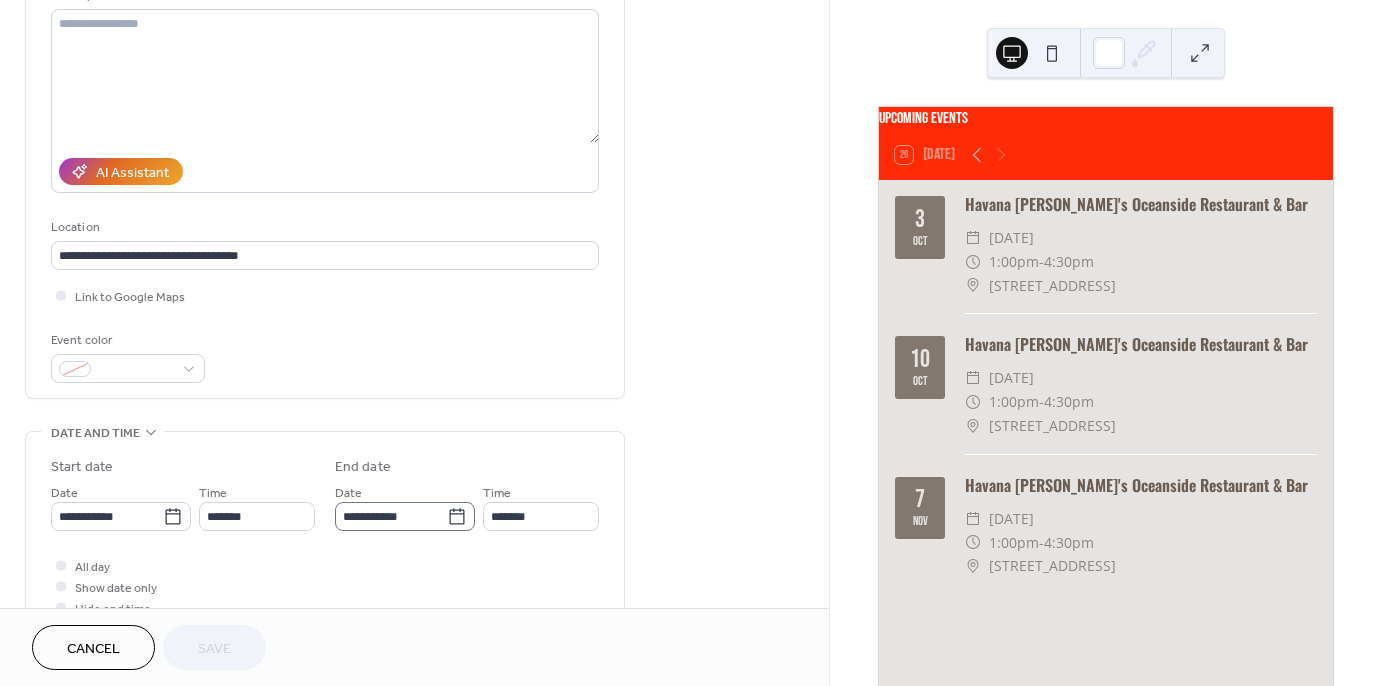 scroll, scrollTop: 227, scrollLeft: 0, axis: vertical 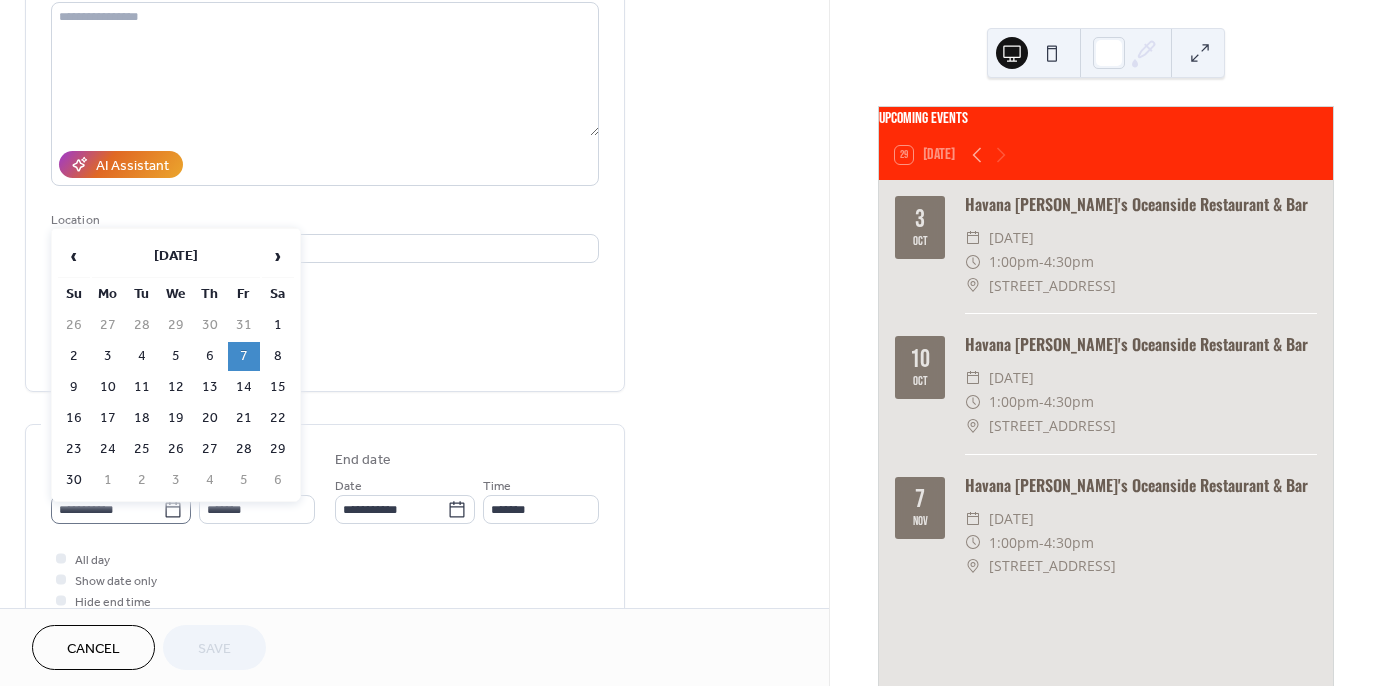click 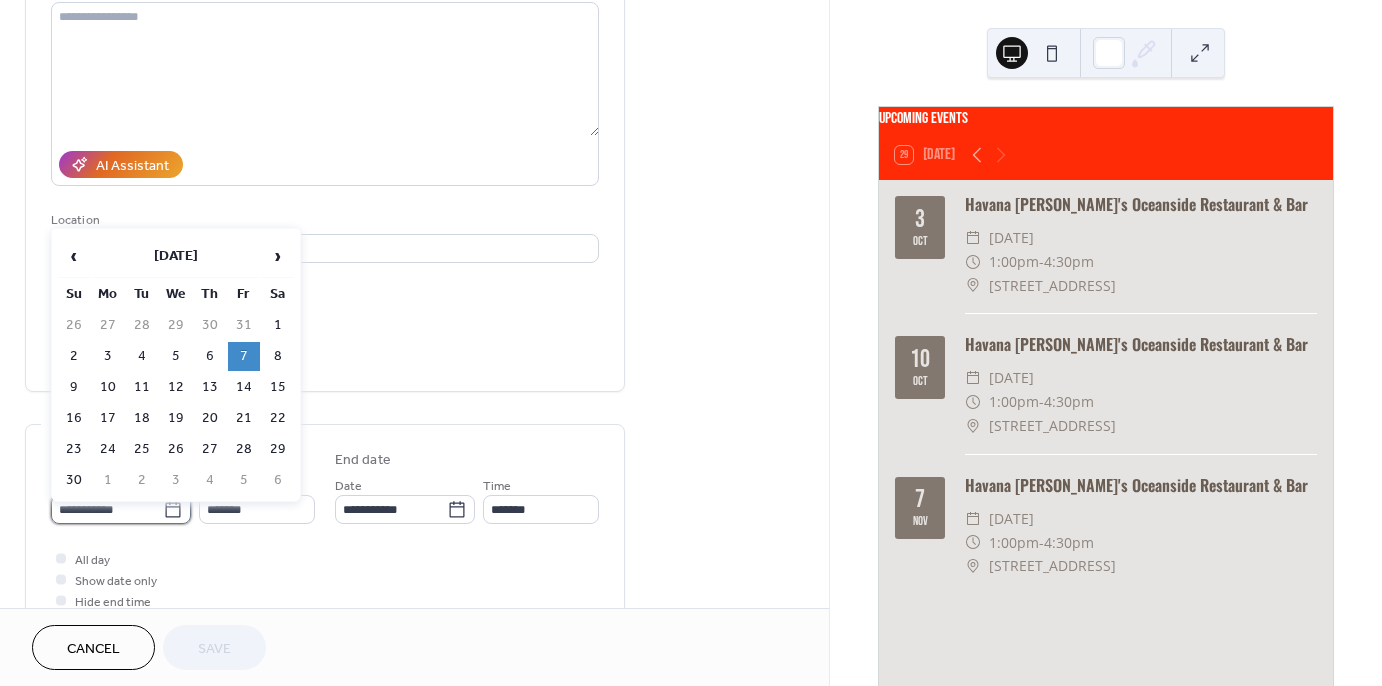 click on "**********" at bounding box center [107, 509] 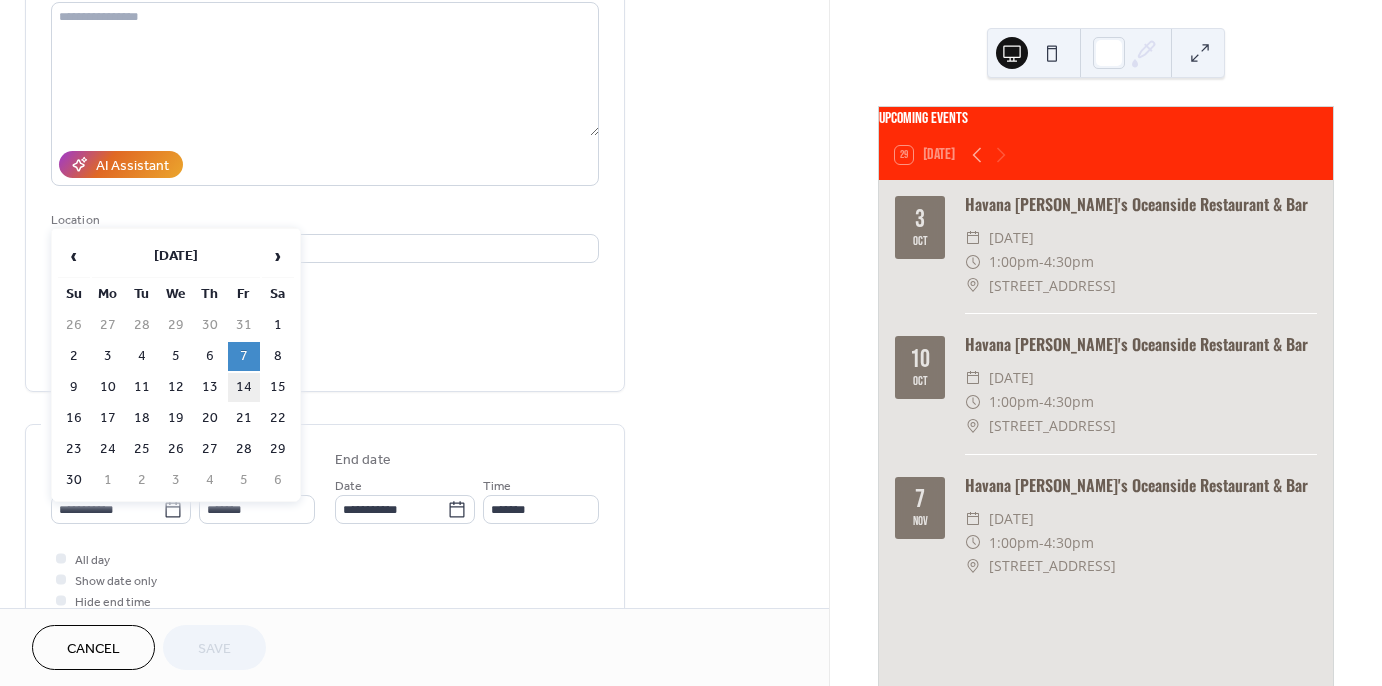 click on "14" at bounding box center [244, 387] 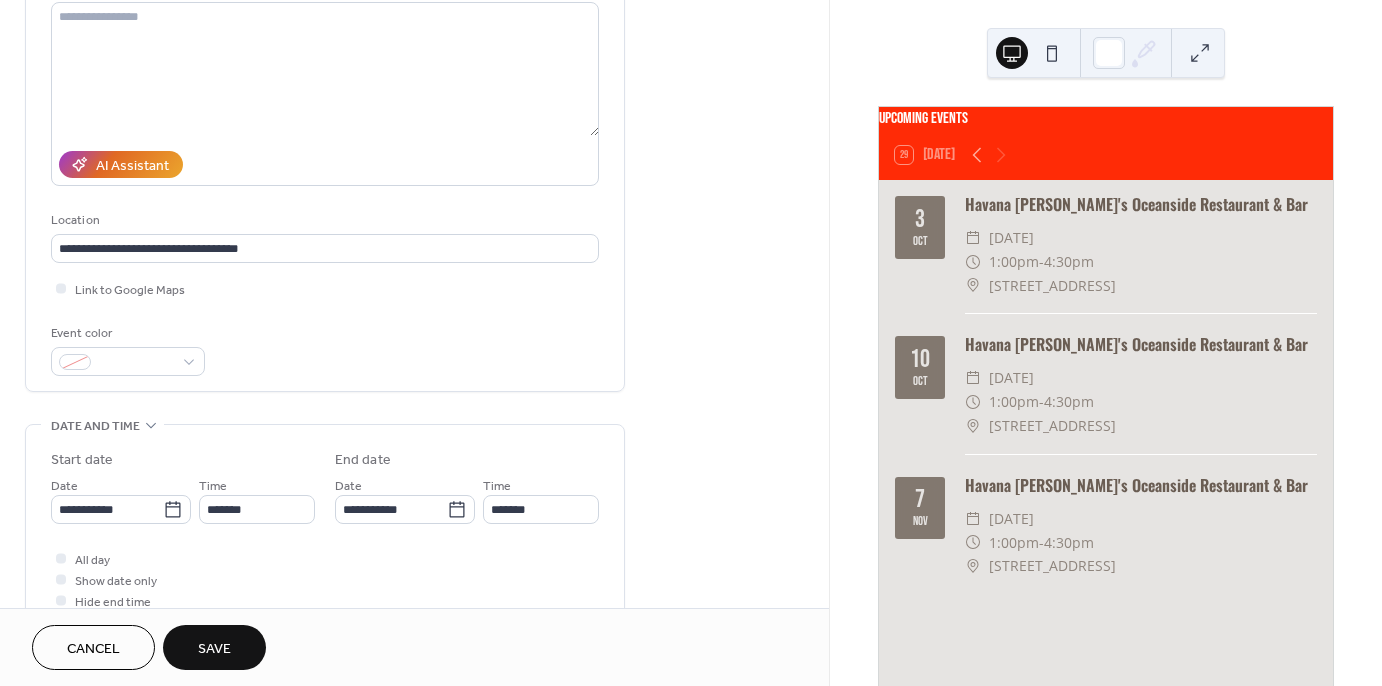 click on "Save" at bounding box center [214, 649] 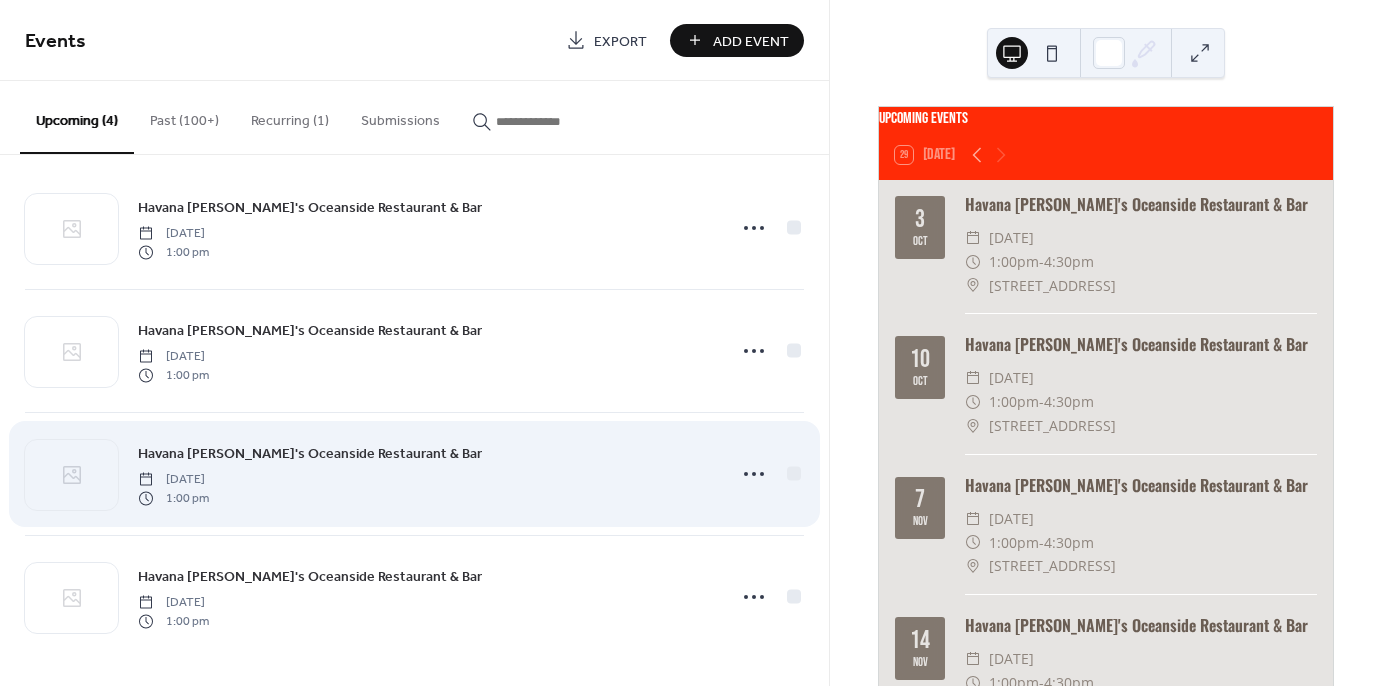scroll, scrollTop: 19, scrollLeft: 0, axis: vertical 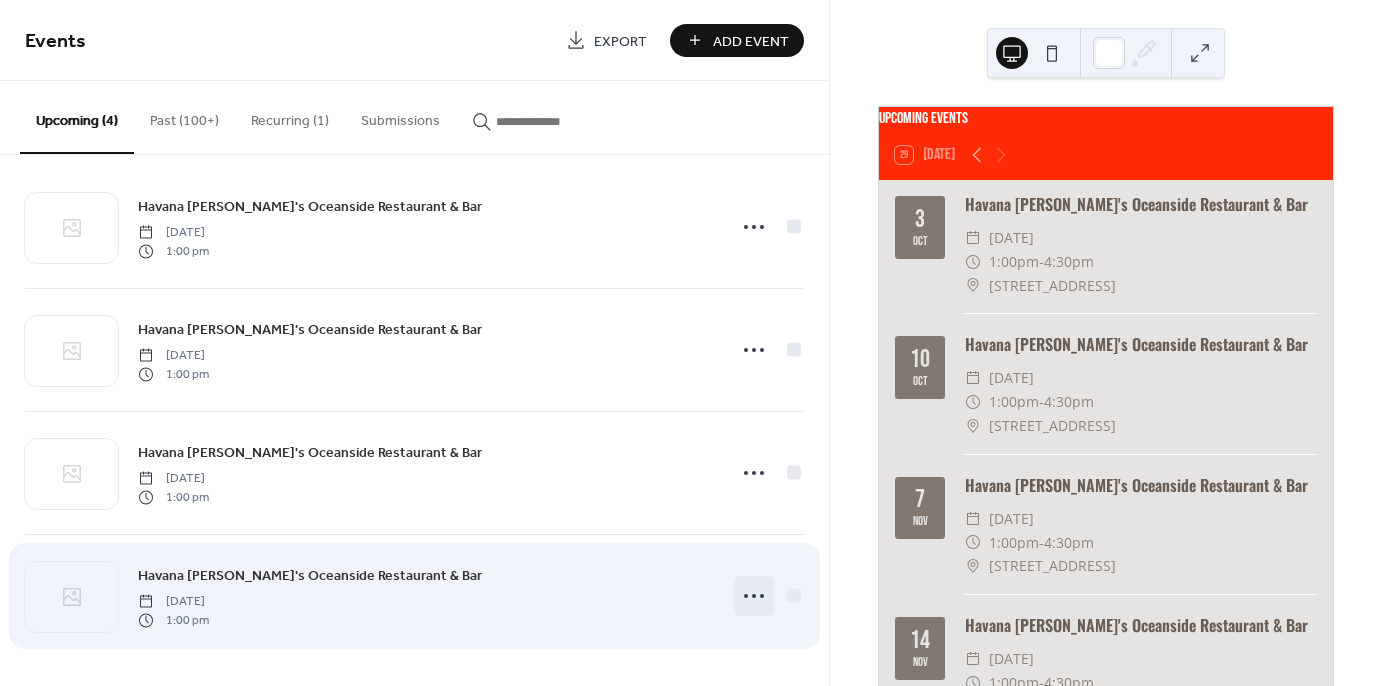 click 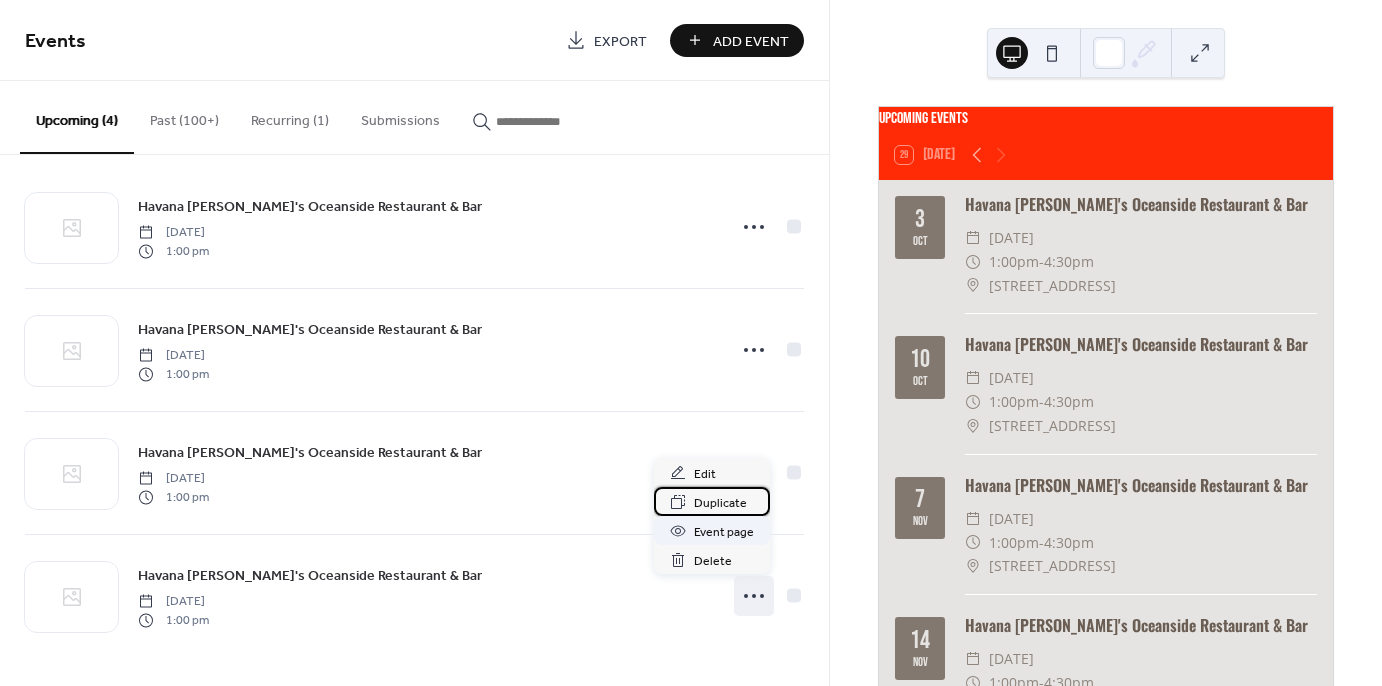 click on "Duplicate" at bounding box center (712, 501) 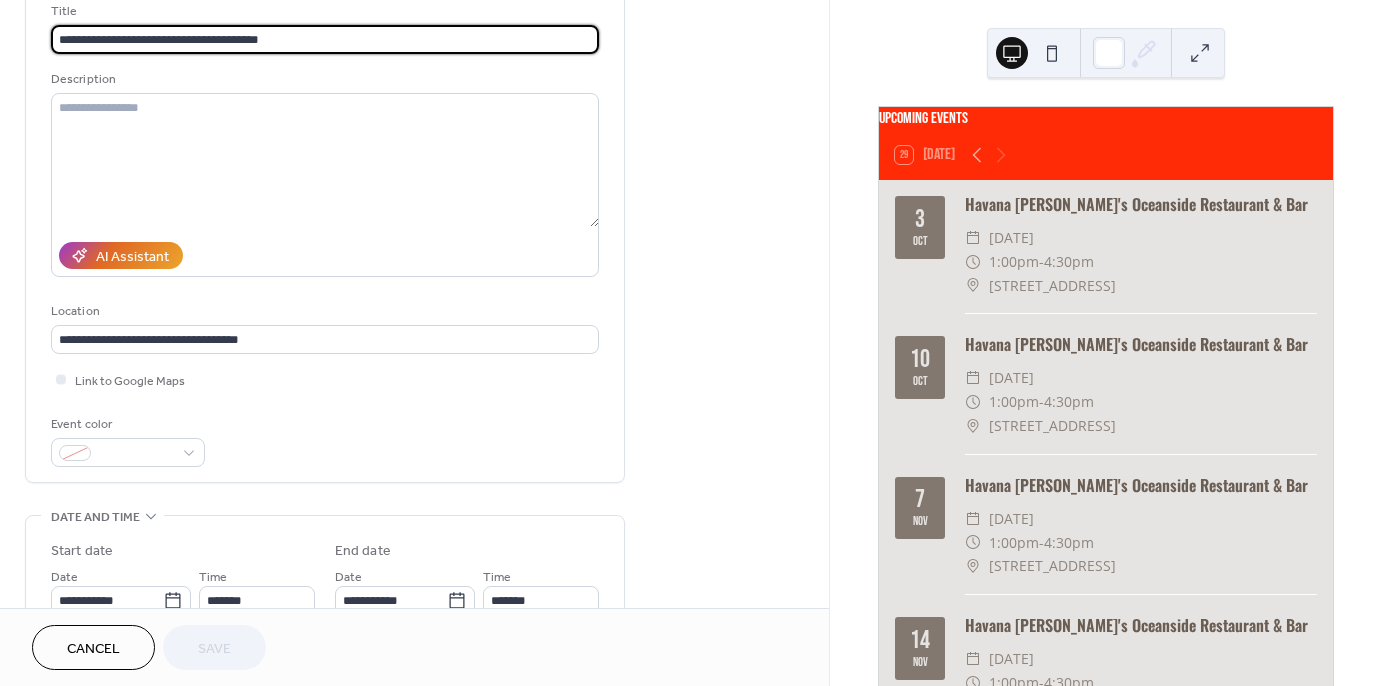 scroll, scrollTop: 267, scrollLeft: 0, axis: vertical 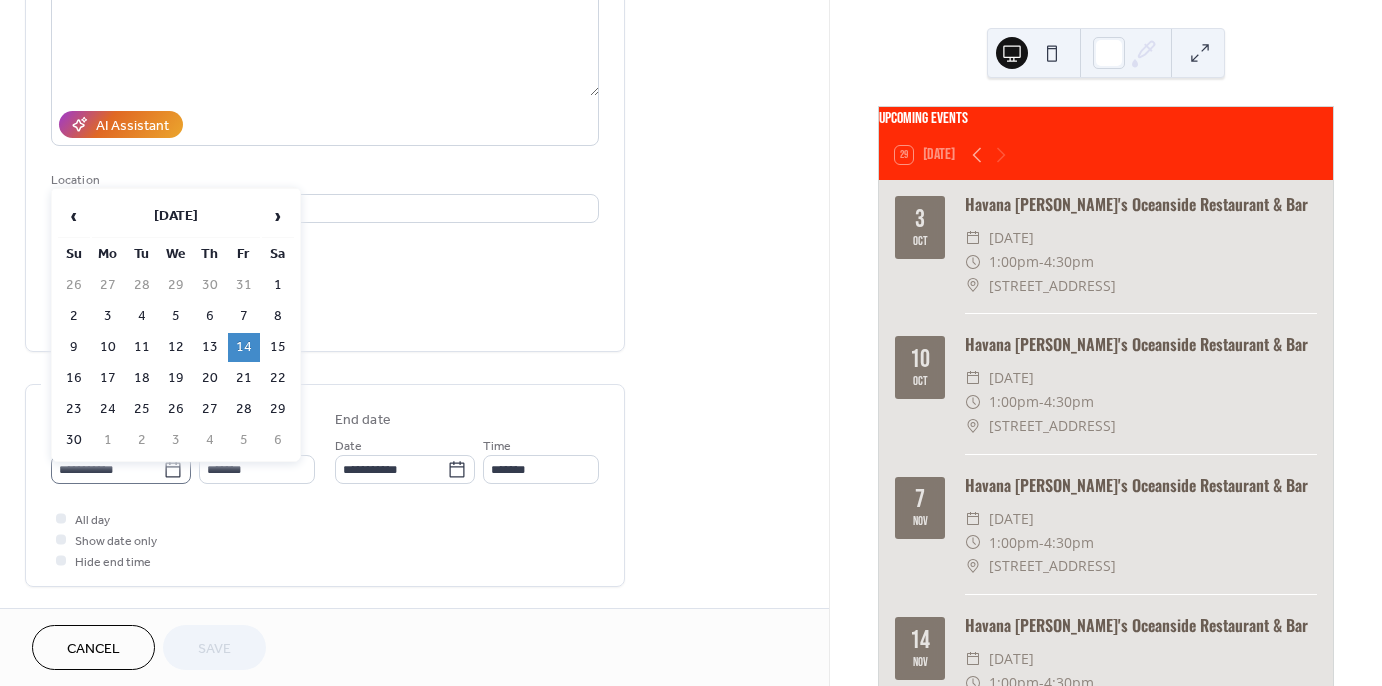 click 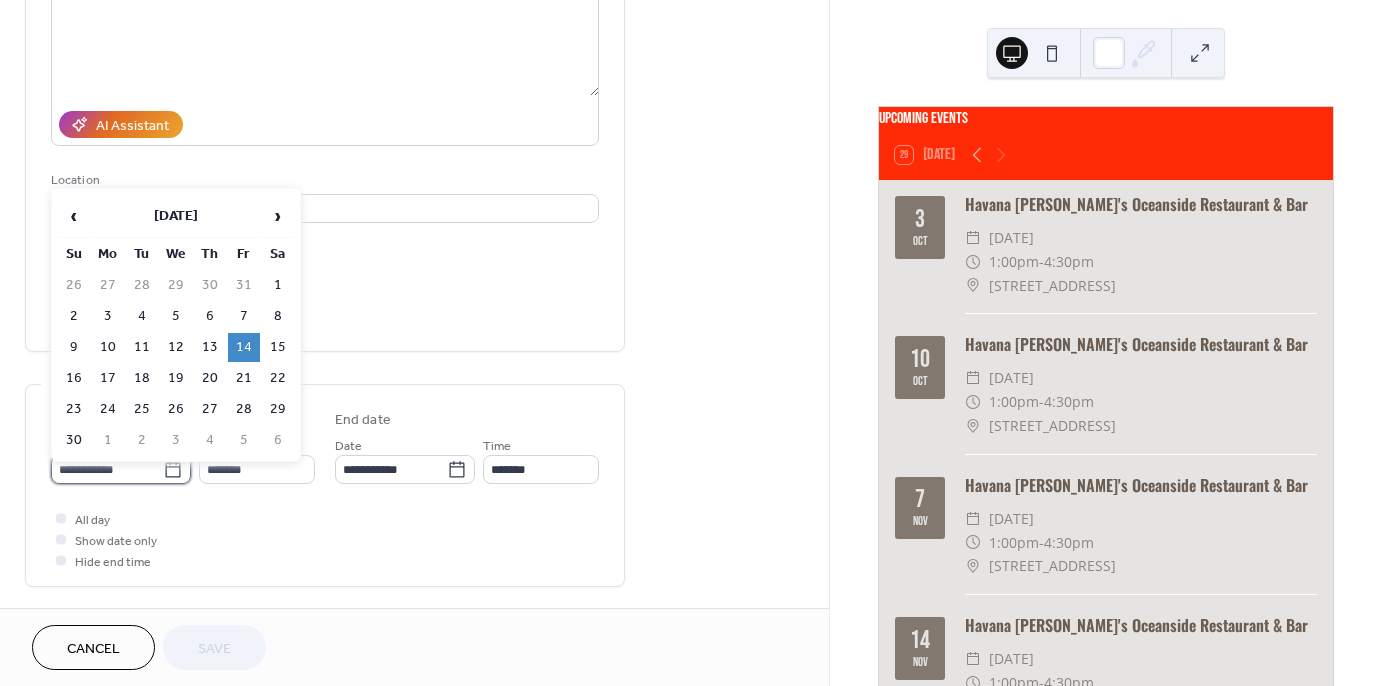 click on "**********" at bounding box center (107, 469) 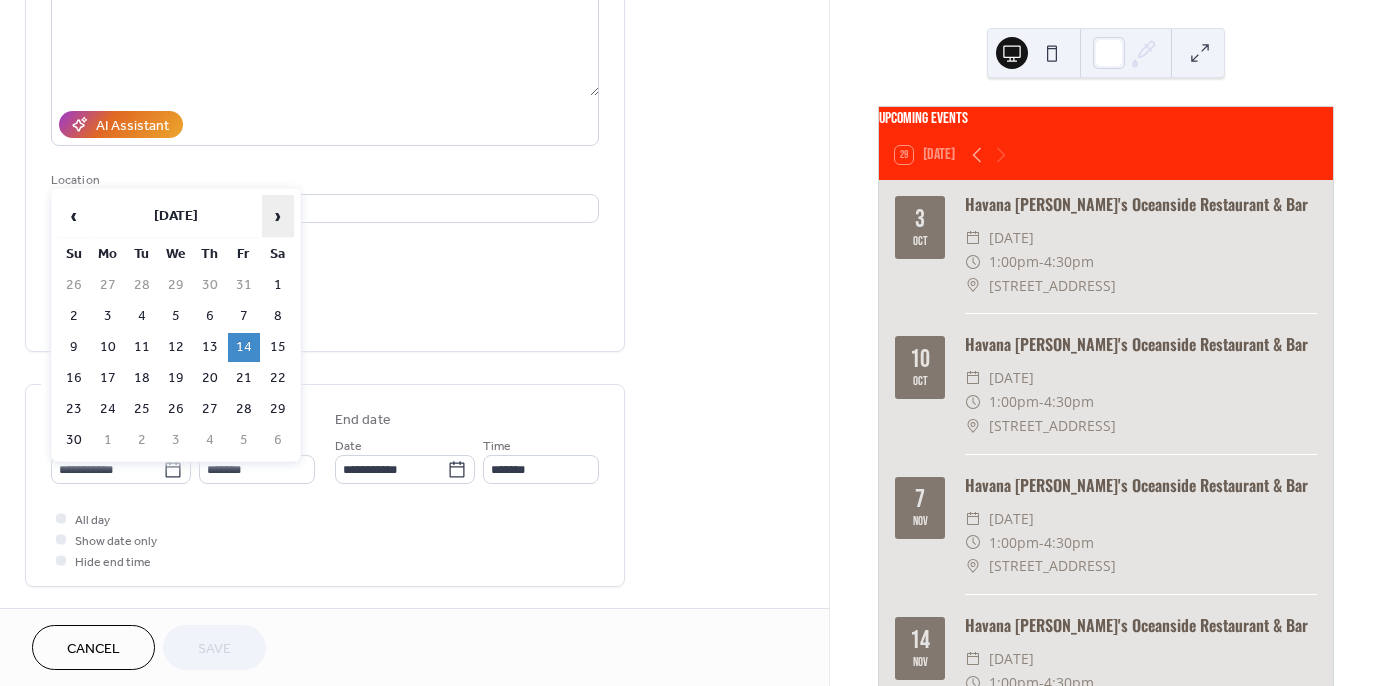 click on "›" at bounding box center [278, 216] 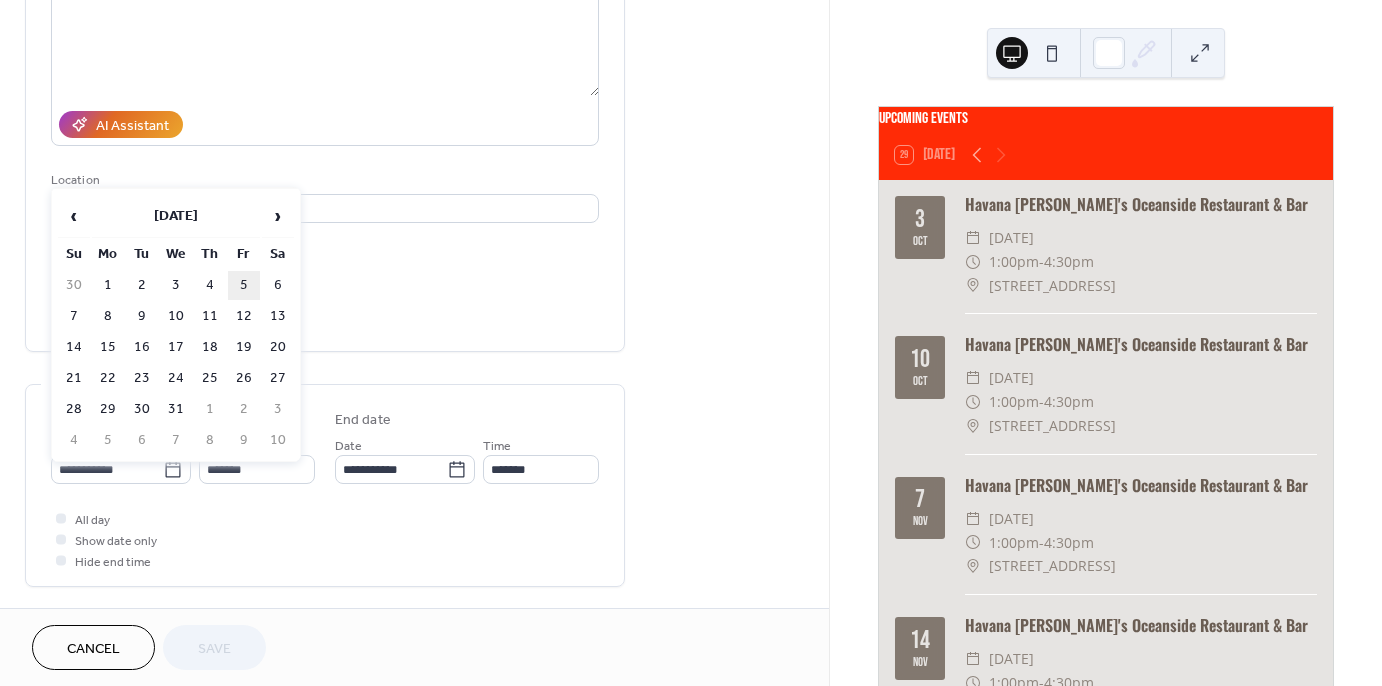 click on "5" at bounding box center (244, 285) 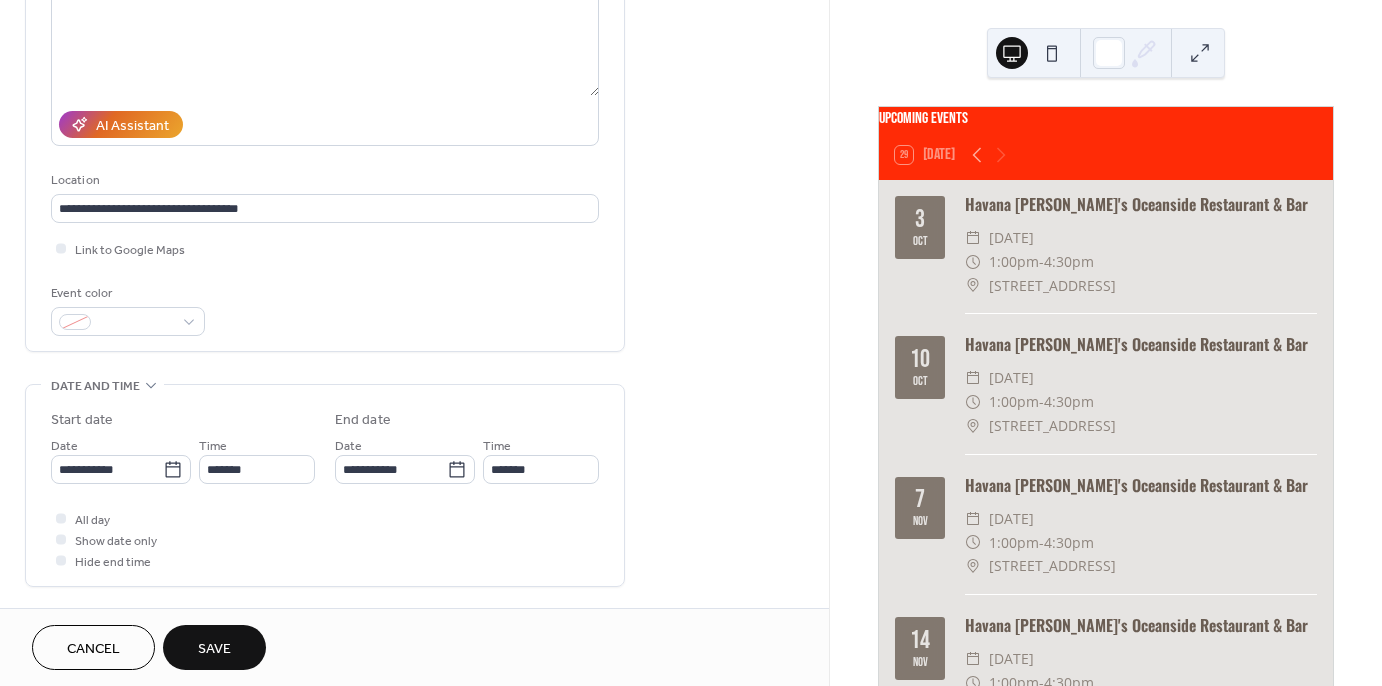 click on "Save" at bounding box center (214, 649) 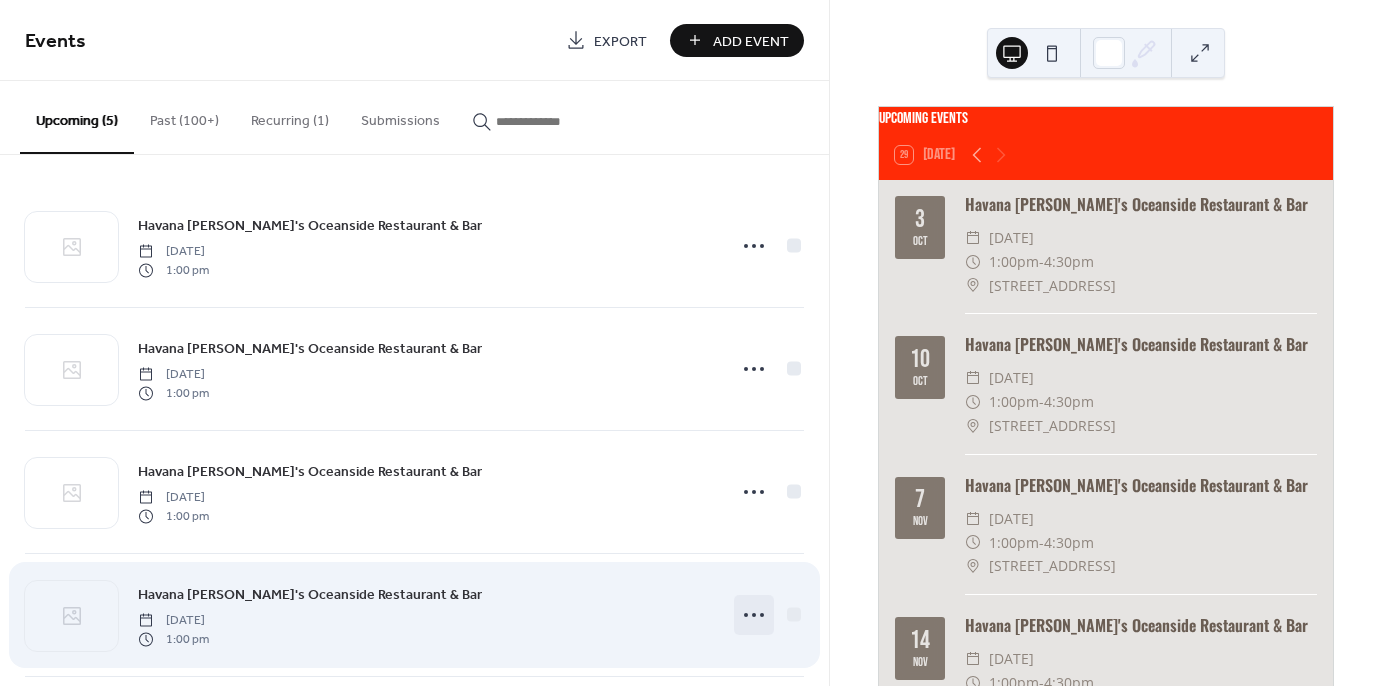 click 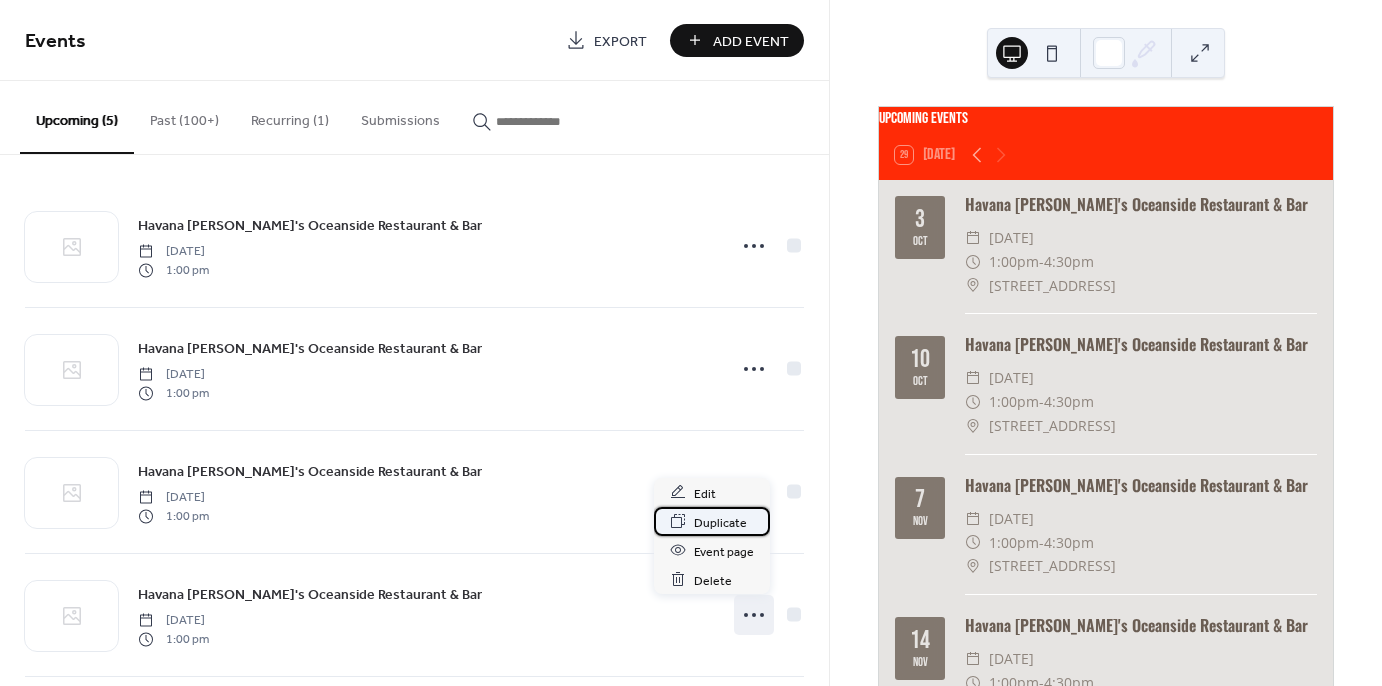 click on "Duplicate" at bounding box center (720, 522) 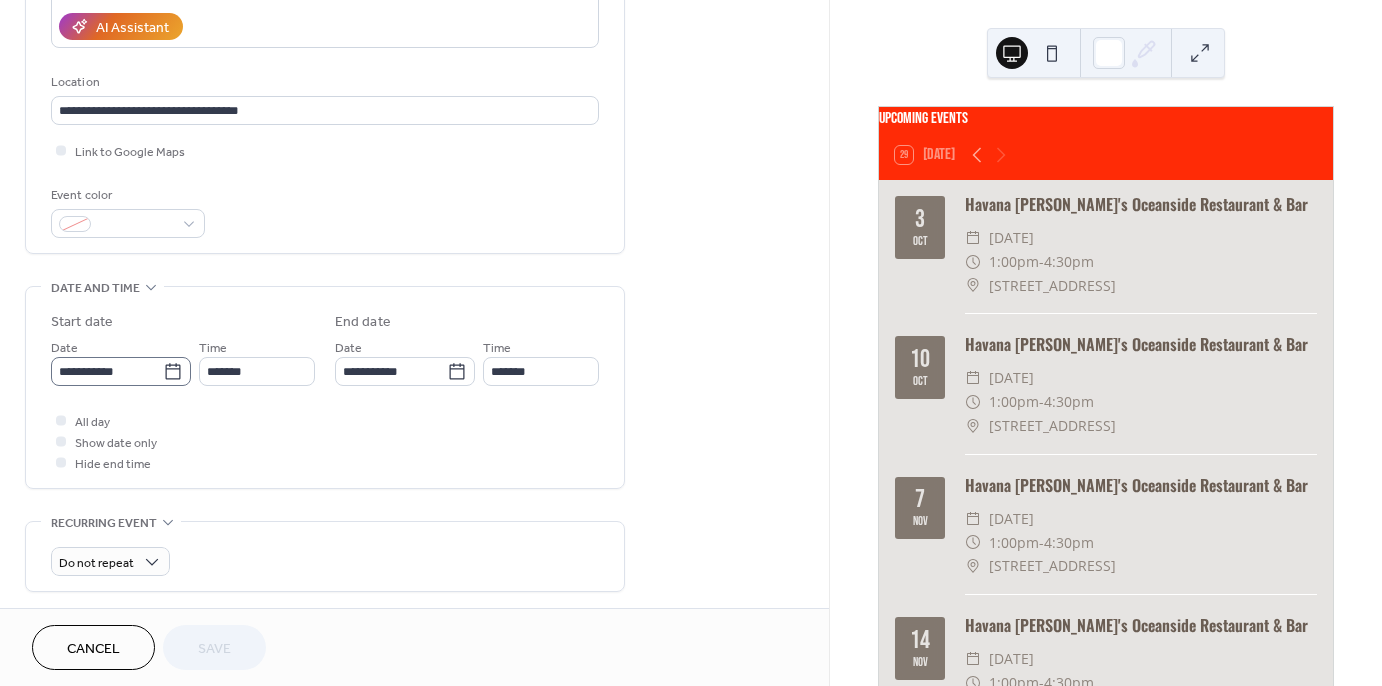 scroll, scrollTop: 404, scrollLeft: 0, axis: vertical 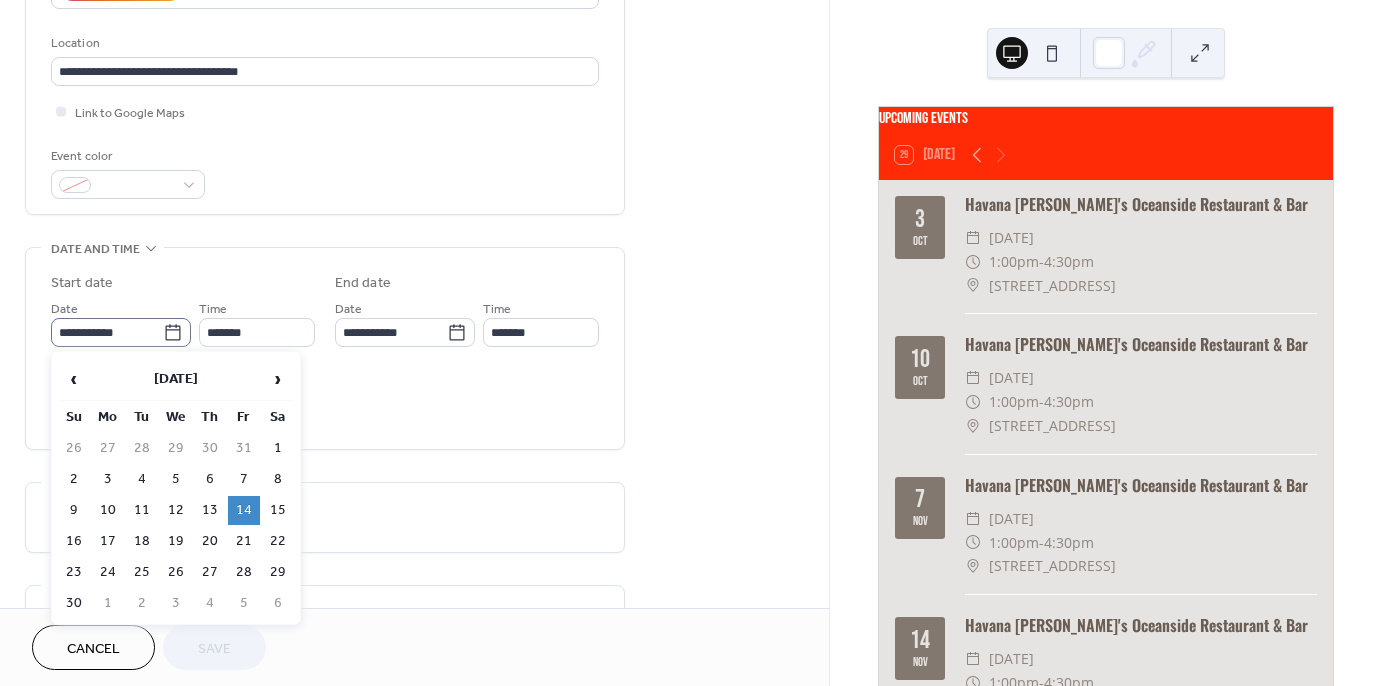 click 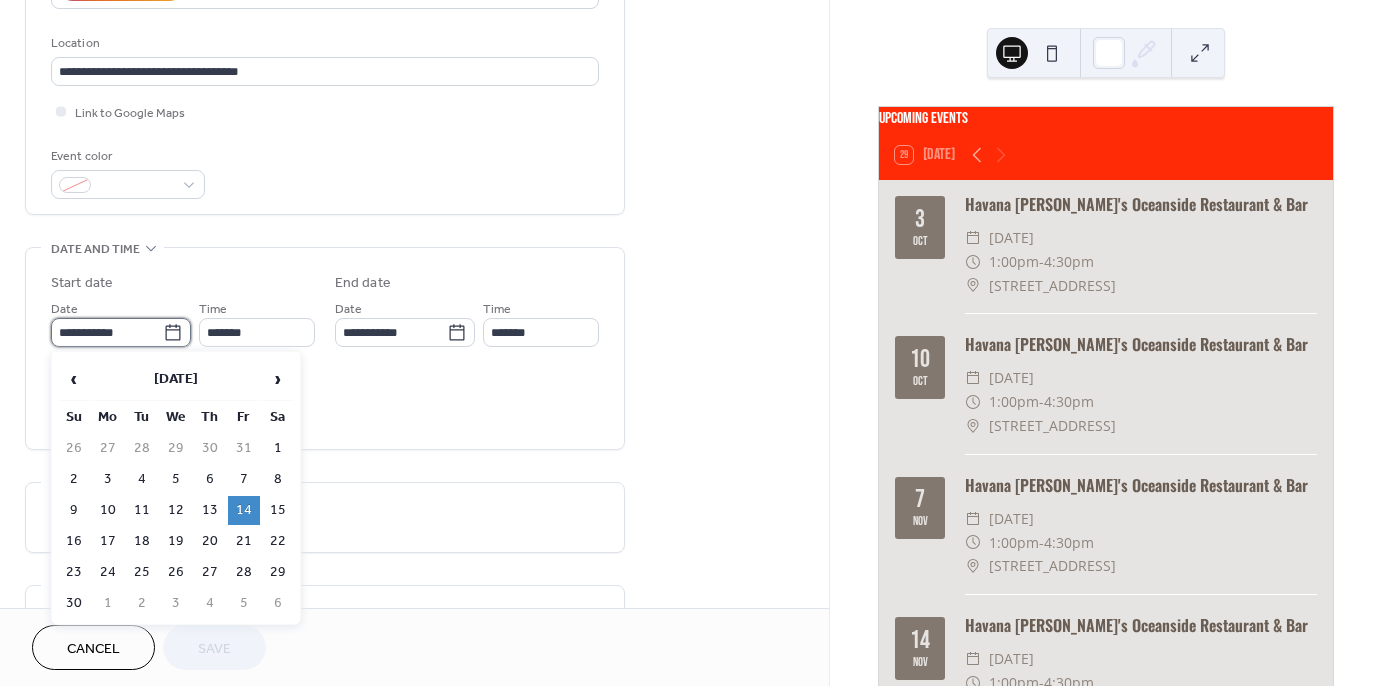 click on "**********" at bounding box center (107, 332) 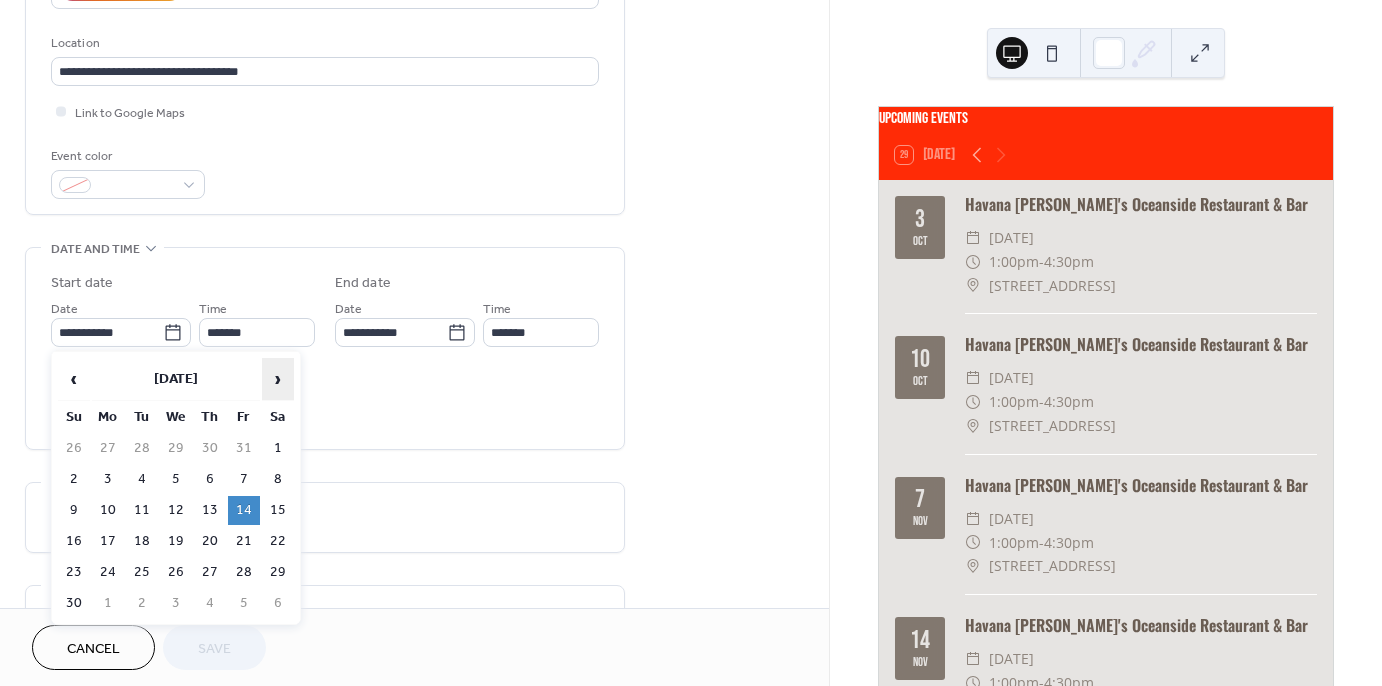 click on "›" at bounding box center (278, 379) 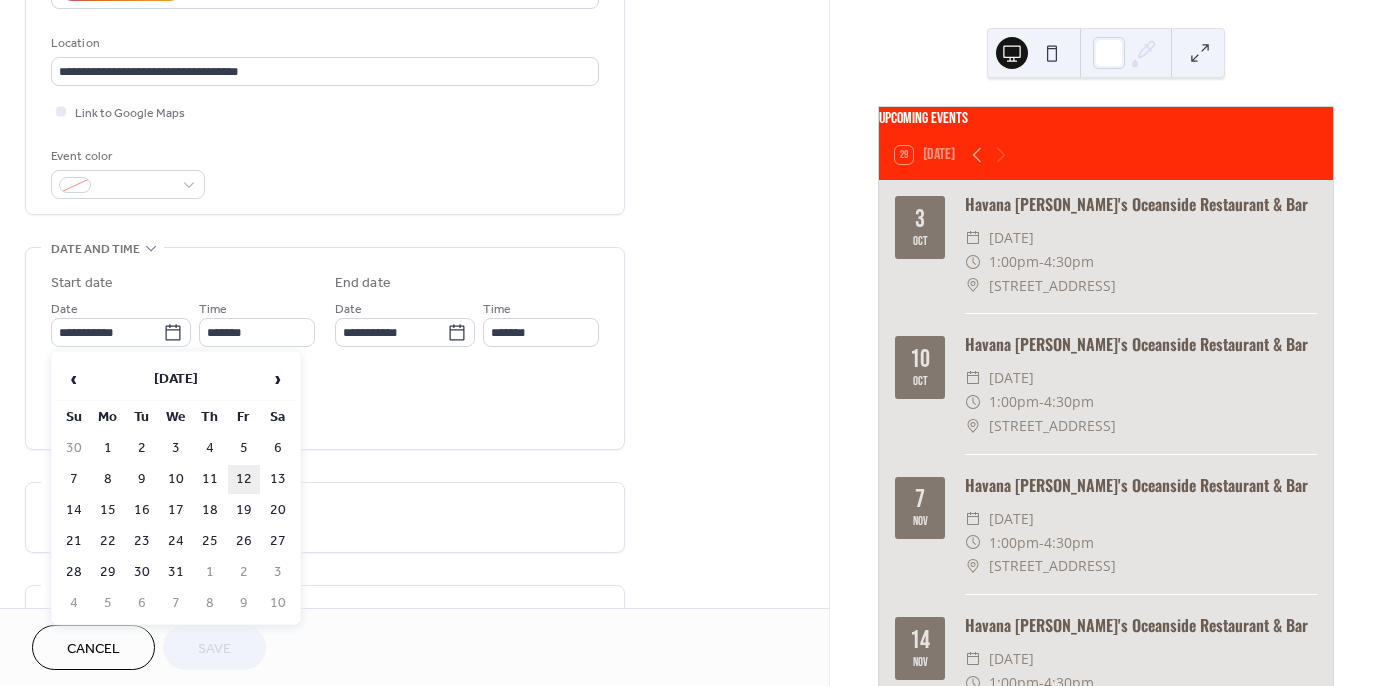 click on "12" at bounding box center (244, 479) 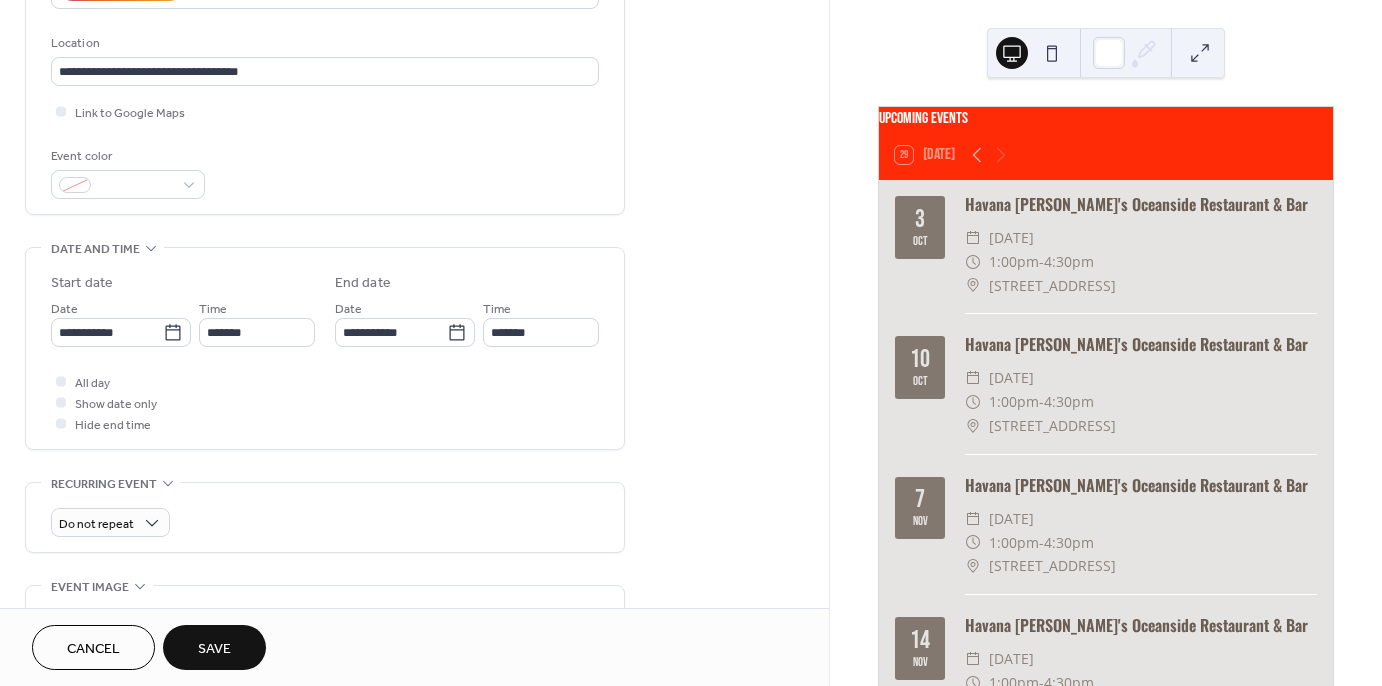 click on "Save" at bounding box center (214, 649) 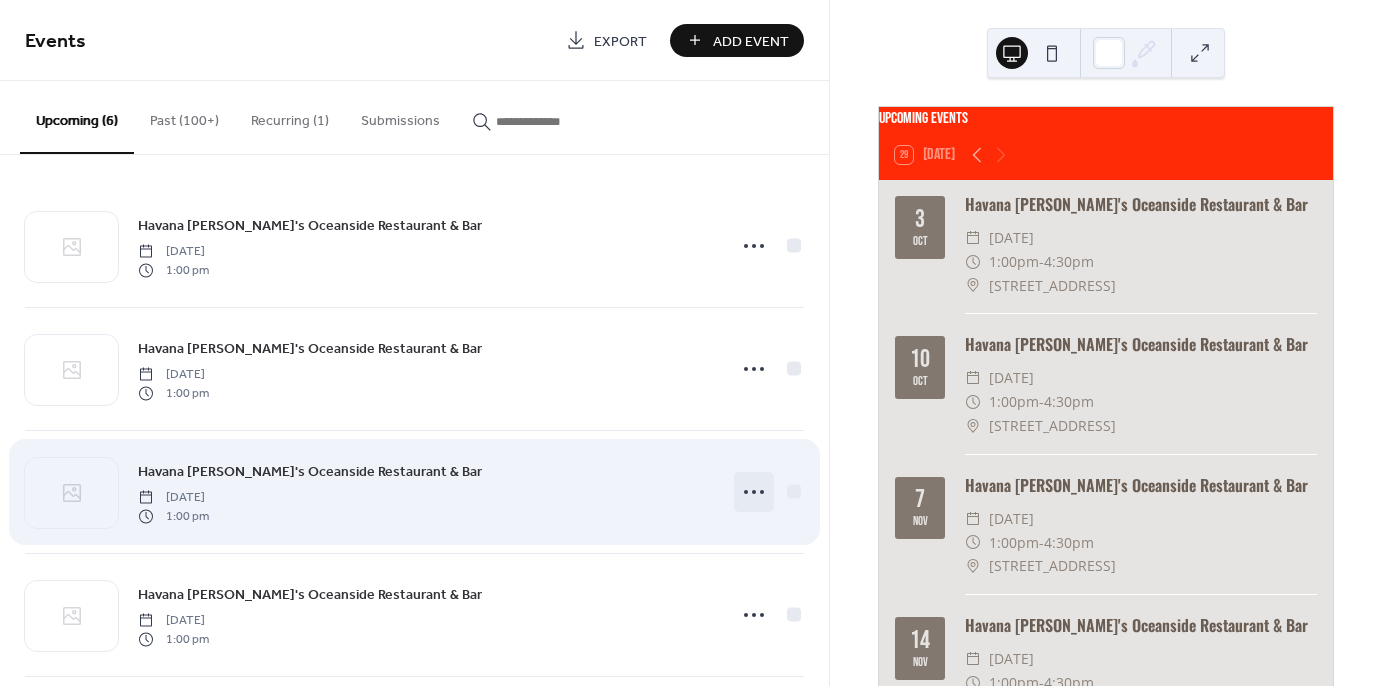 click 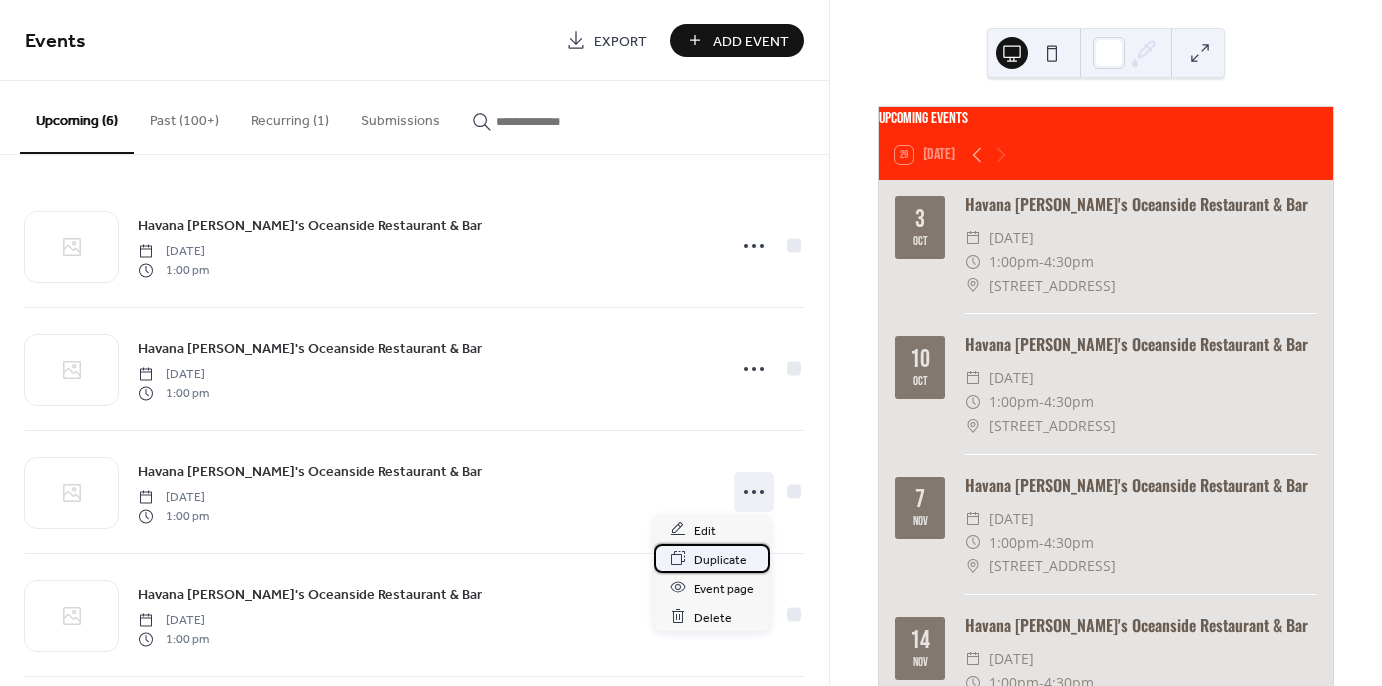 click on "Duplicate" at bounding box center [720, 559] 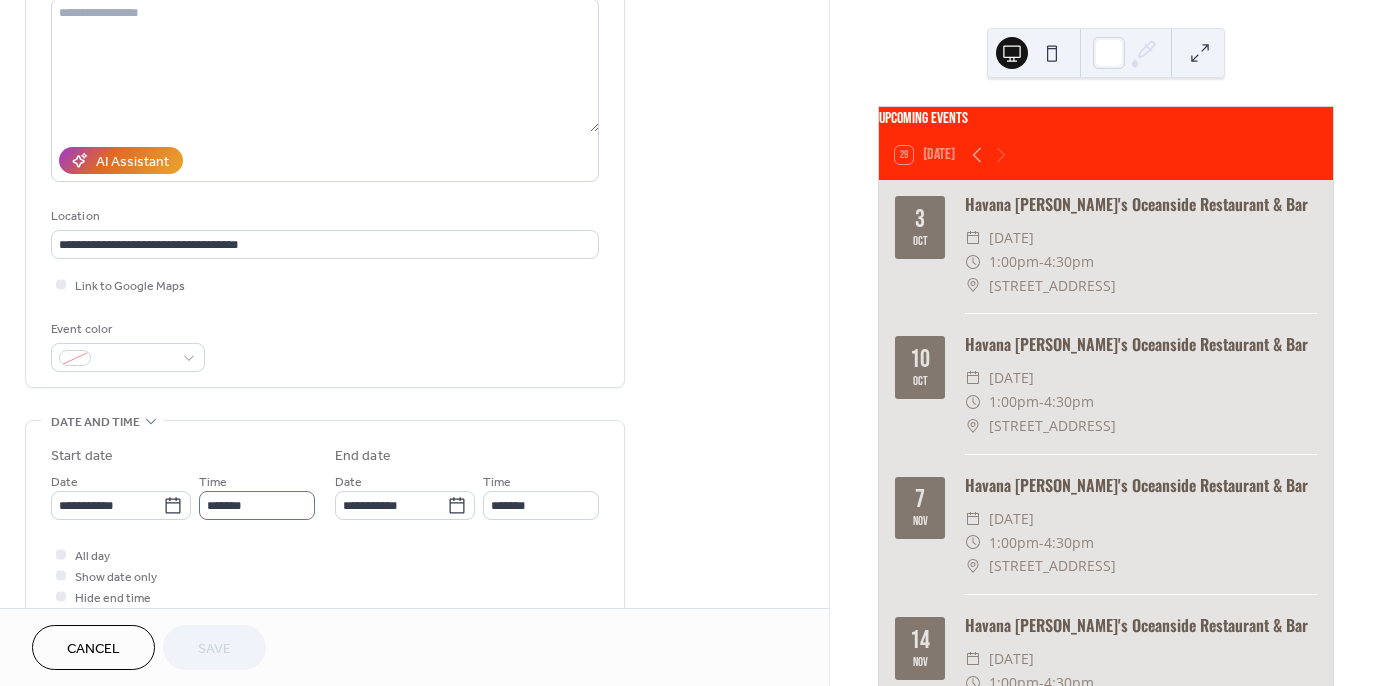 scroll, scrollTop: 252, scrollLeft: 0, axis: vertical 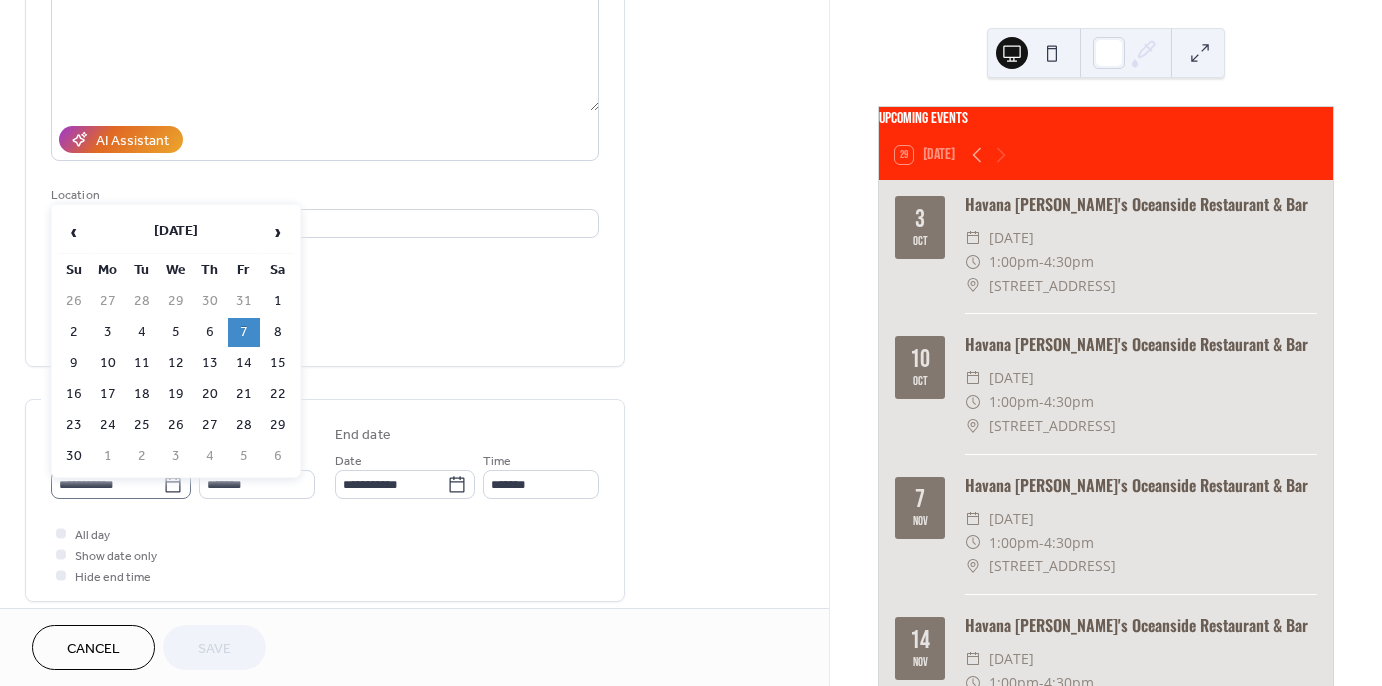 click 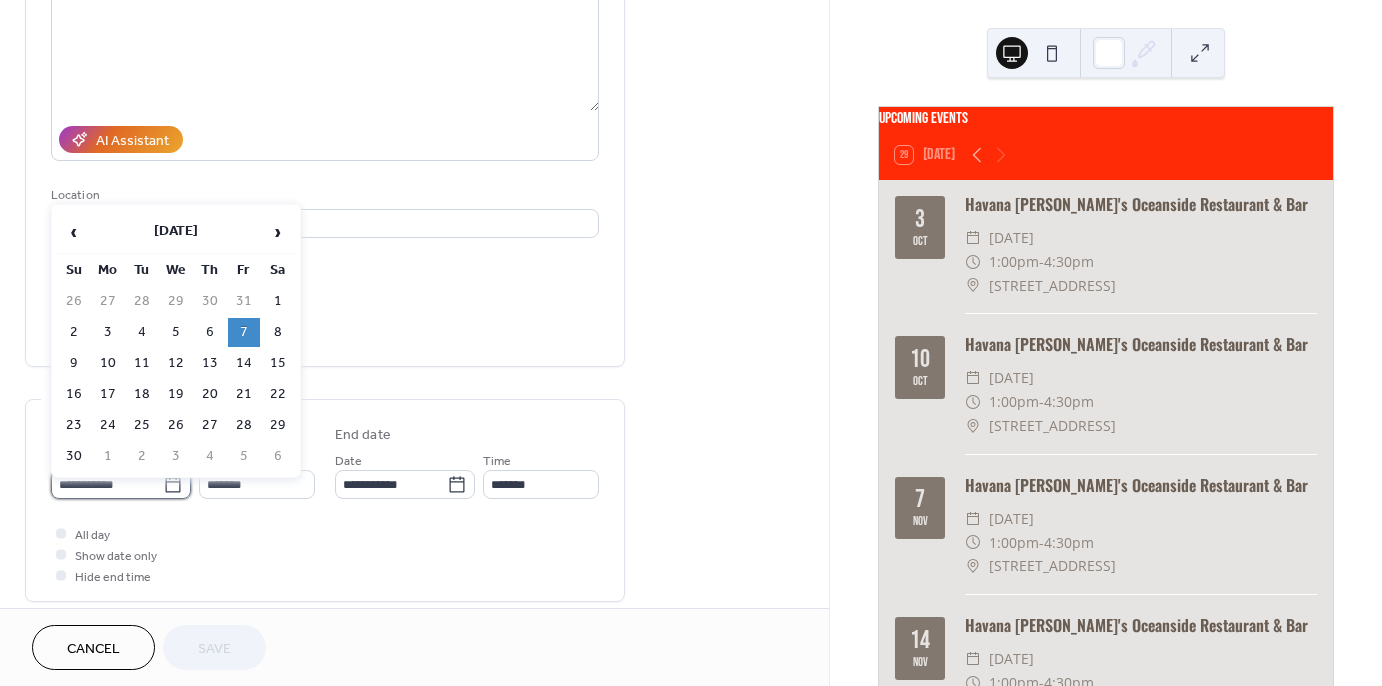 click on "**********" at bounding box center [107, 484] 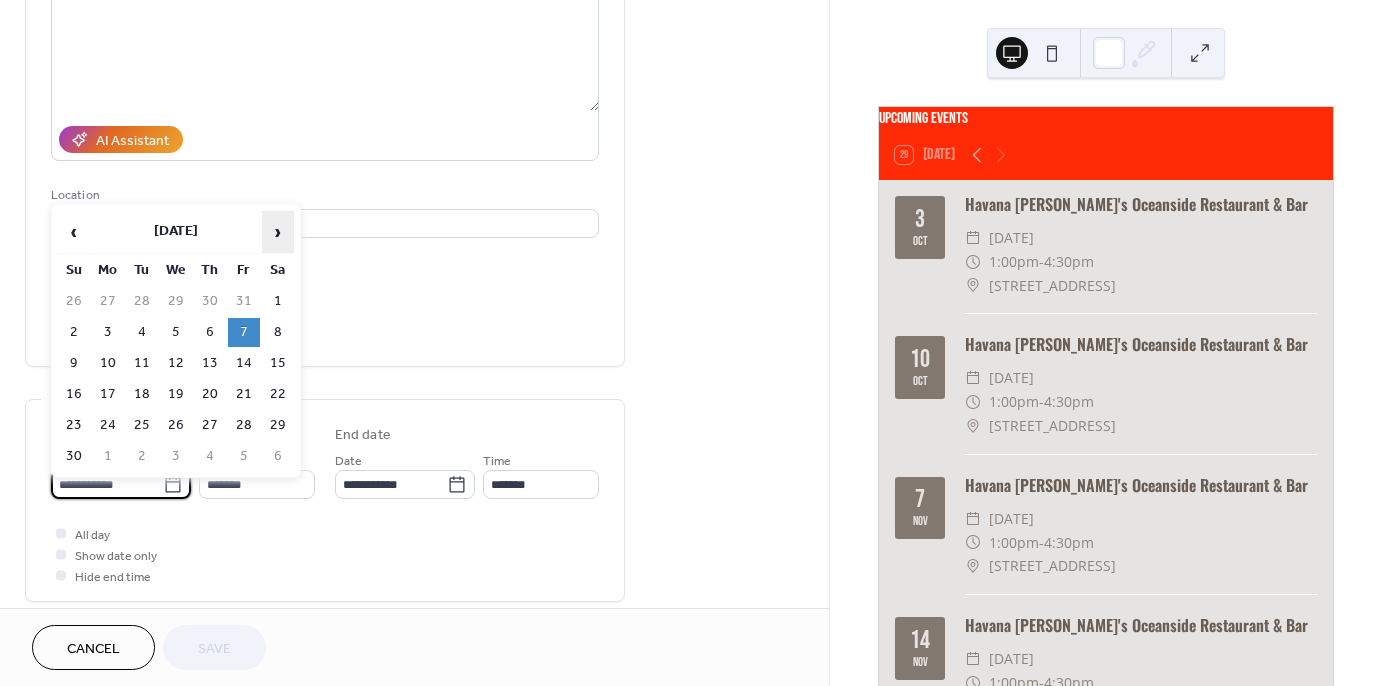 click on "›" at bounding box center [278, 232] 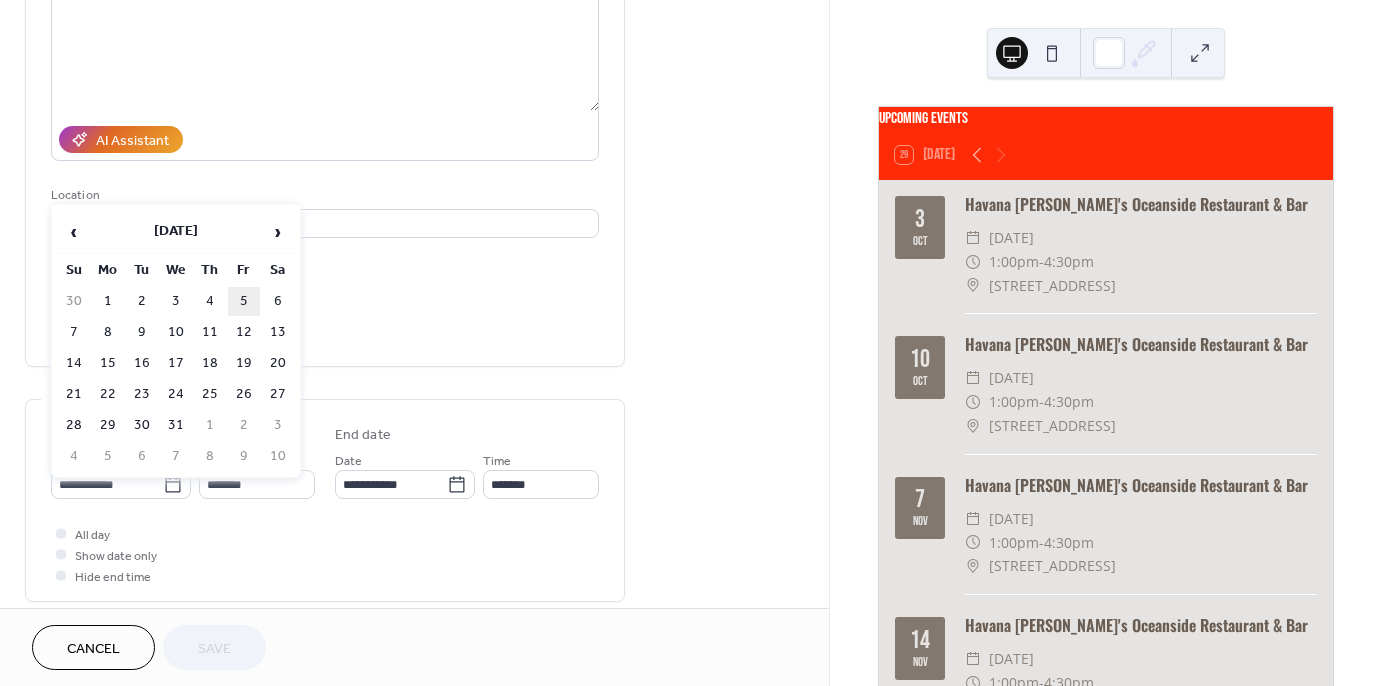 click on "5" at bounding box center (244, 301) 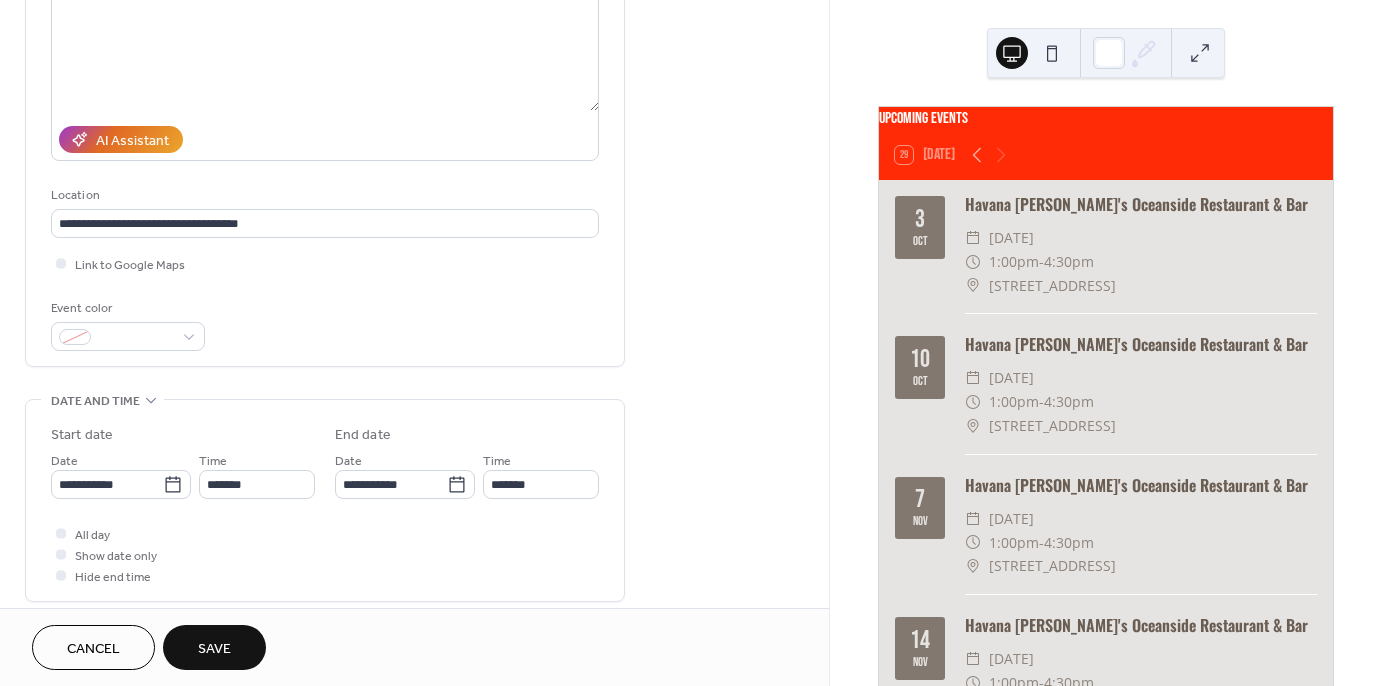 click on "Save" at bounding box center [214, 647] 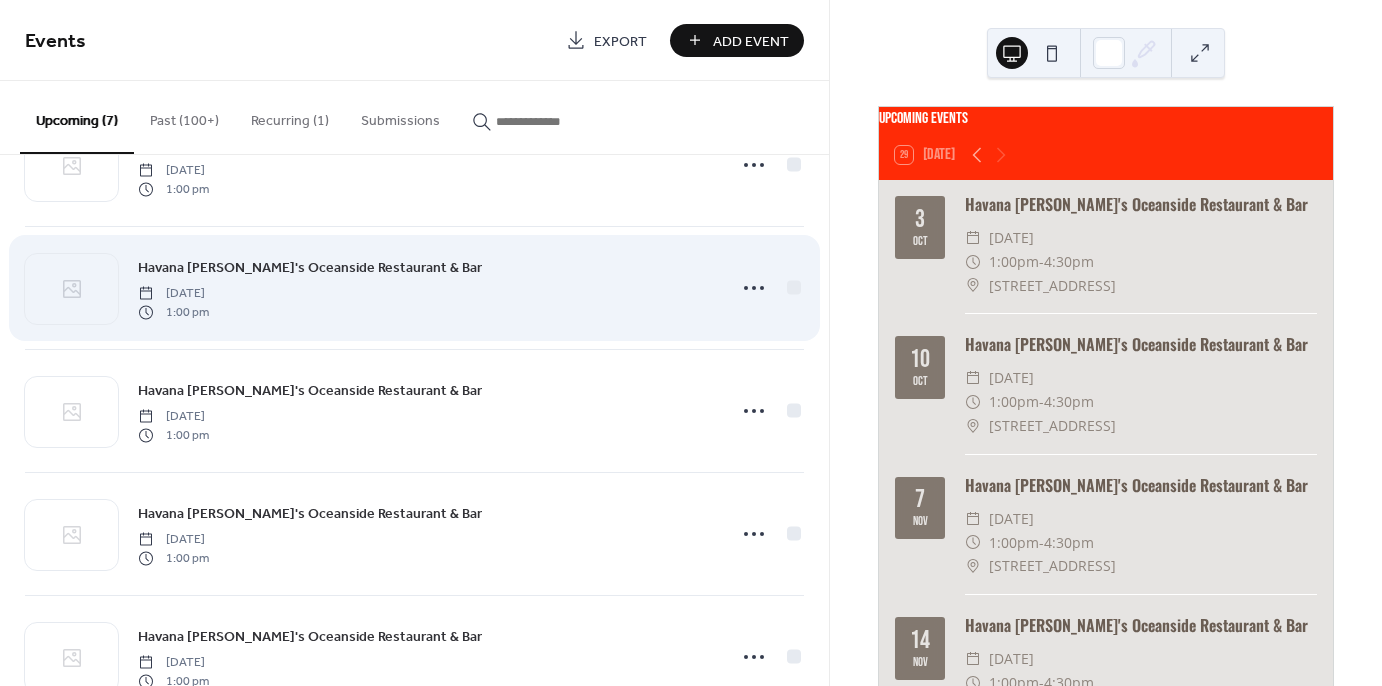 scroll, scrollTop: 340, scrollLeft: 0, axis: vertical 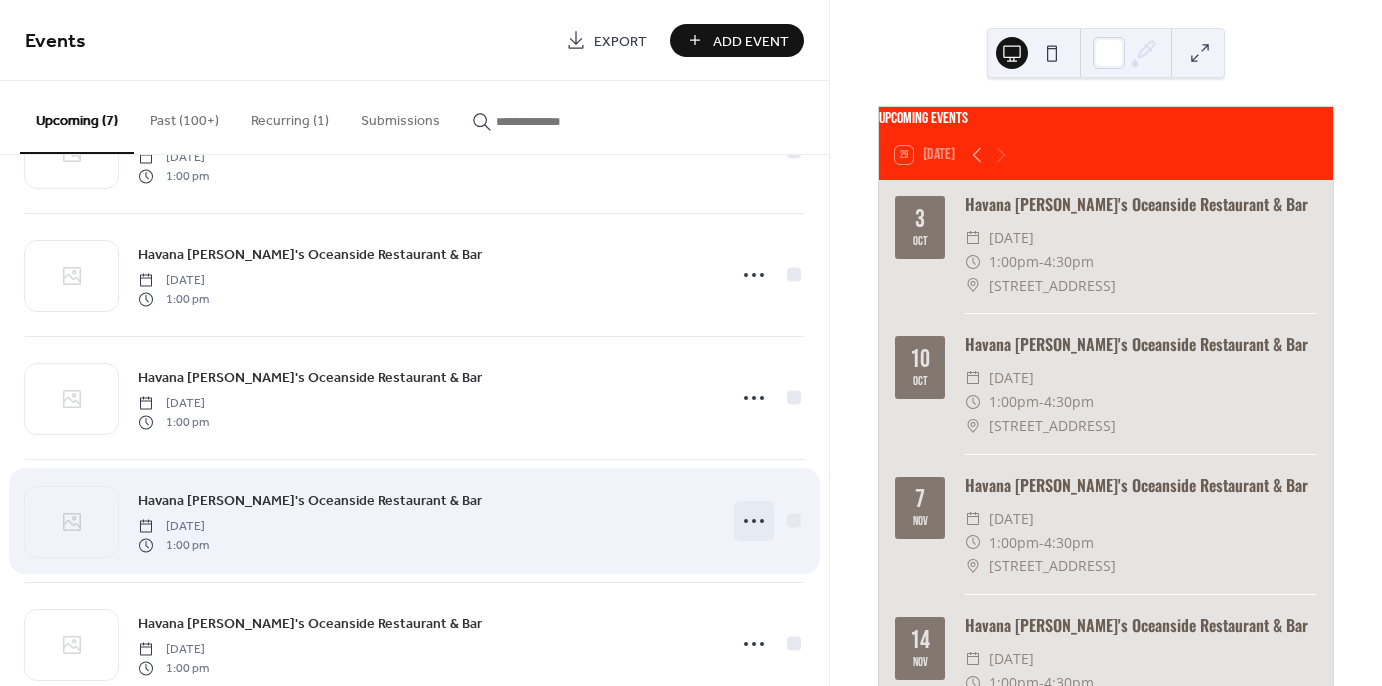 click 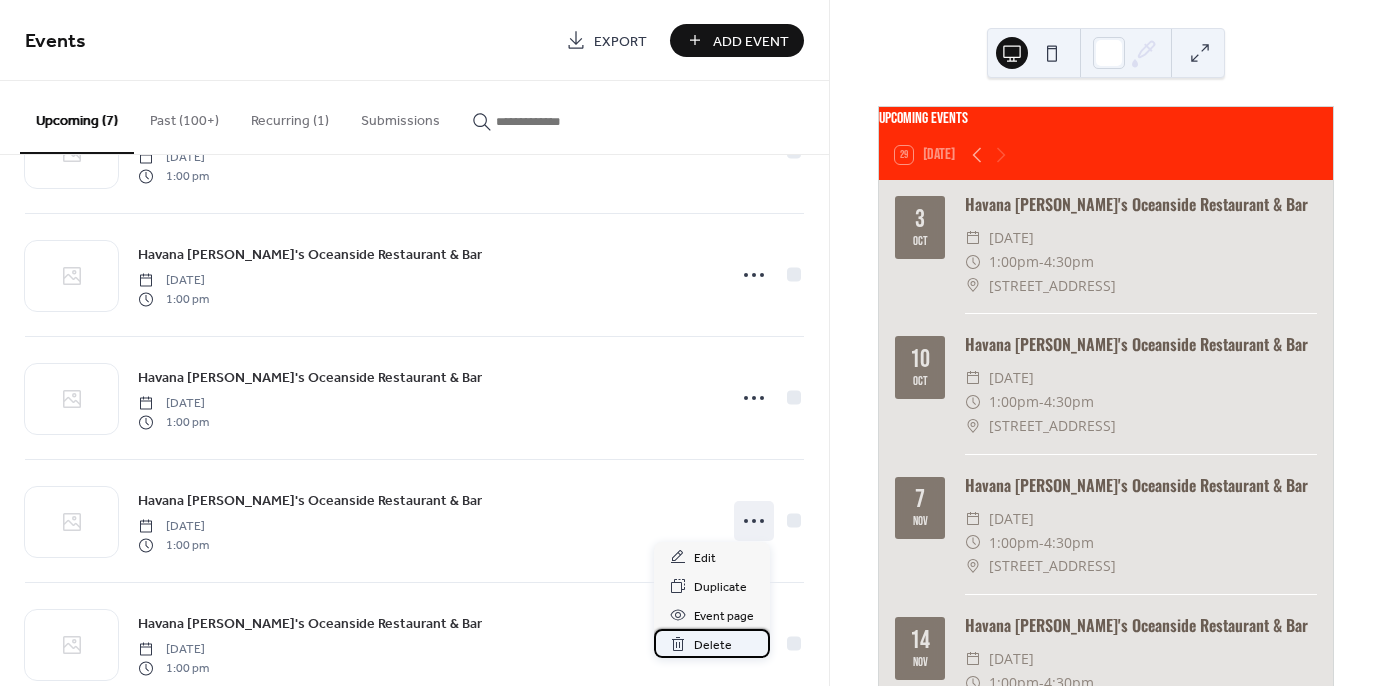 click on "Delete" at bounding box center (713, 645) 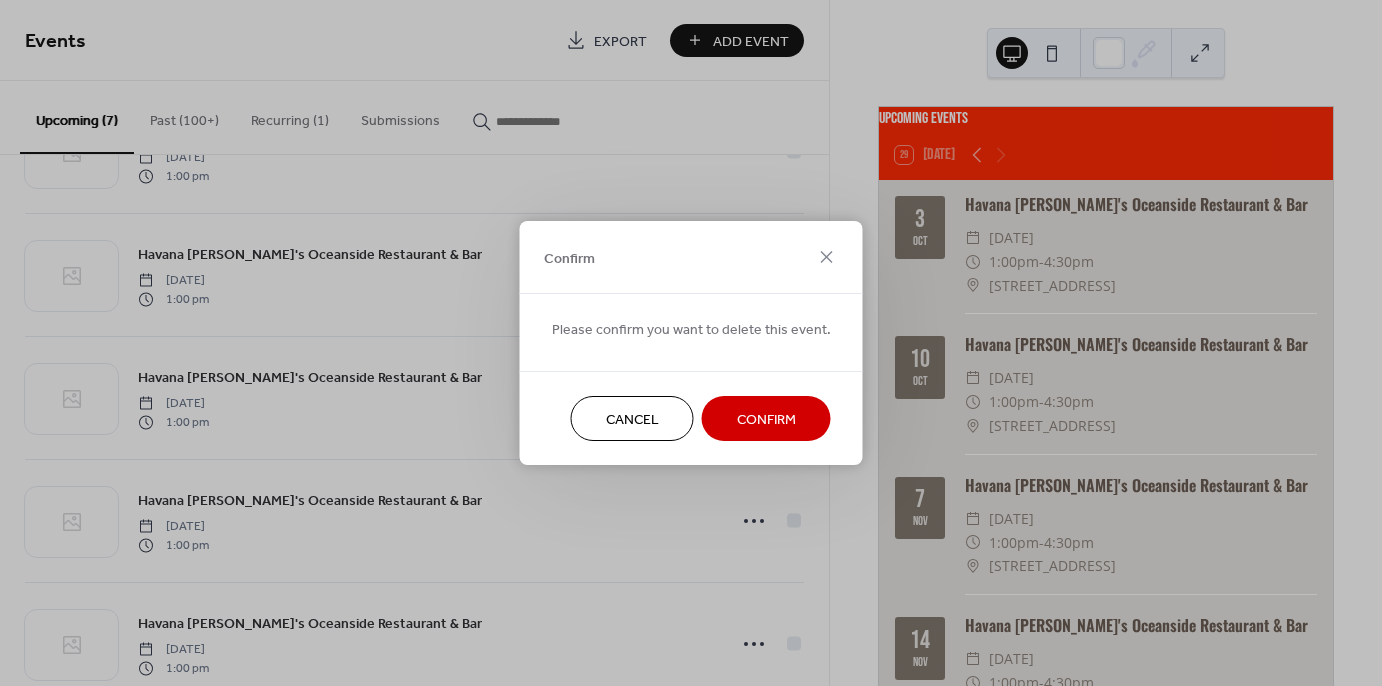 click on "Confirm" at bounding box center (766, 420) 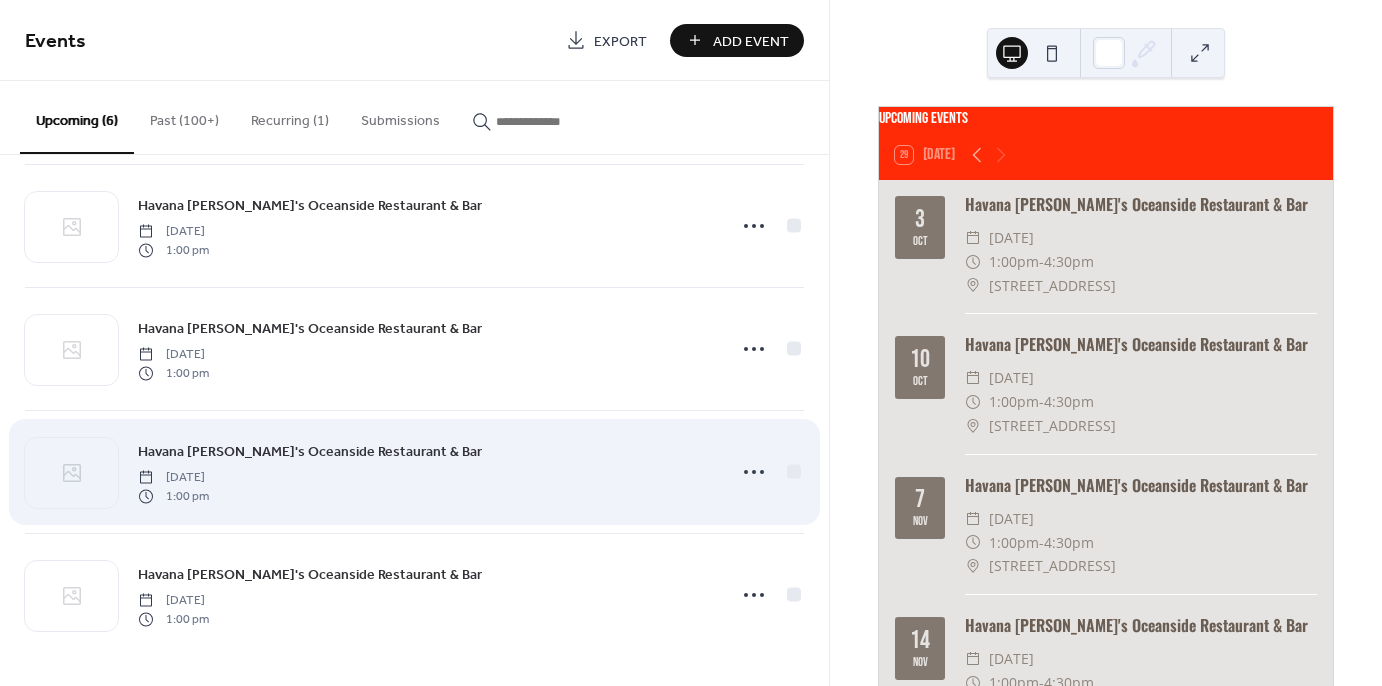 scroll, scrollTop: 264, scrollLeft: 0, axis: vertical 